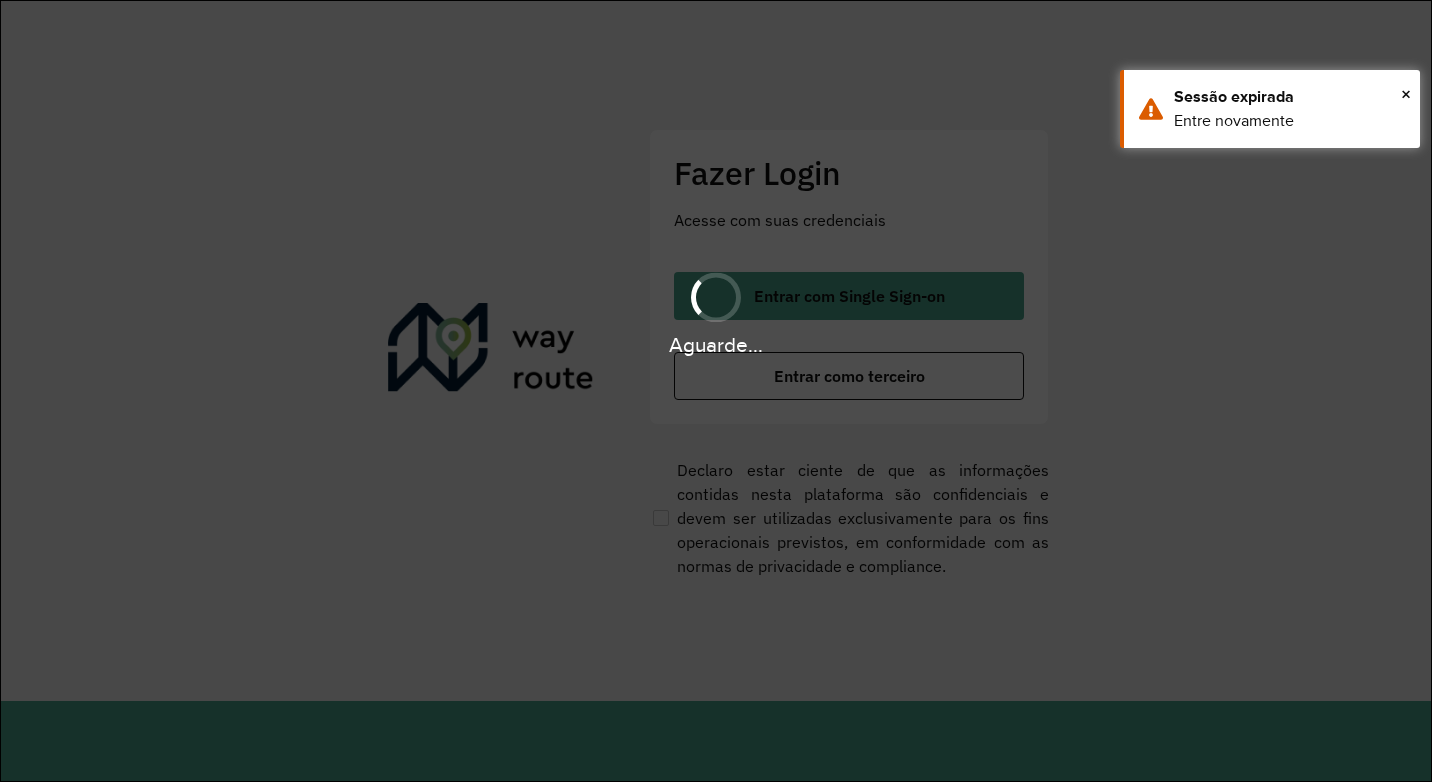 scroll, scrollTop: 0, scrollLeft: 0, axis: both 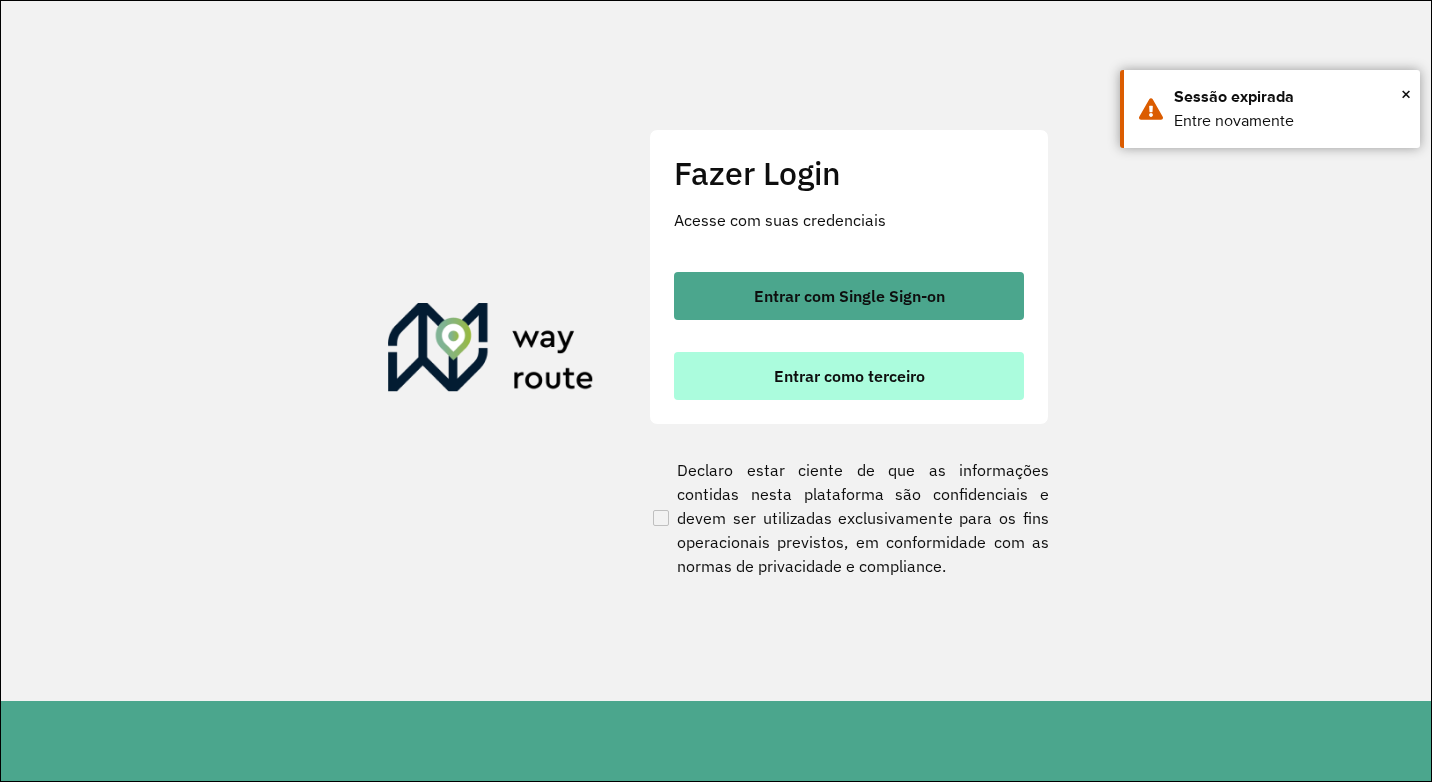 click on "Entrar como terceiro" at bounding box center [849, 376] 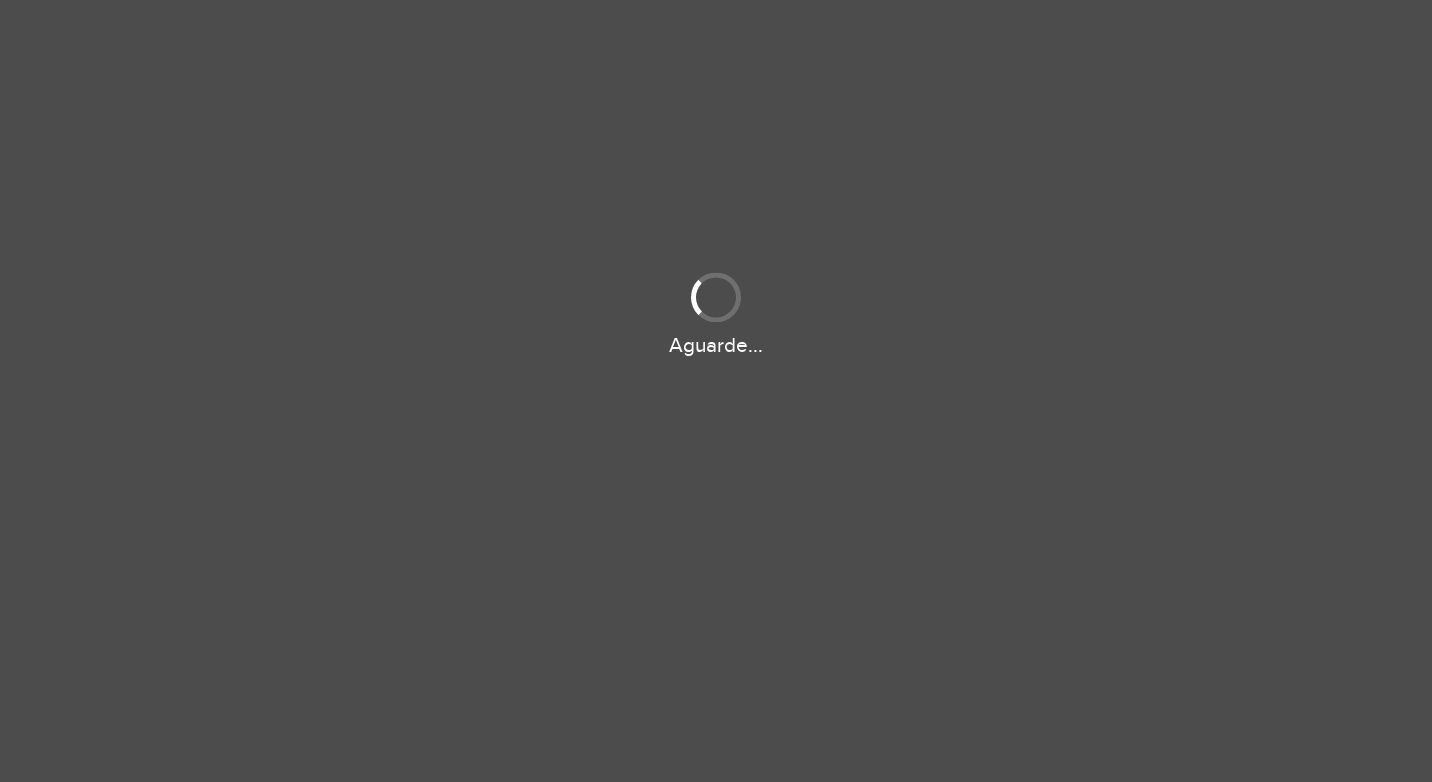 scroll, scrollTop: 0, scrollLeft: 0, axis: both 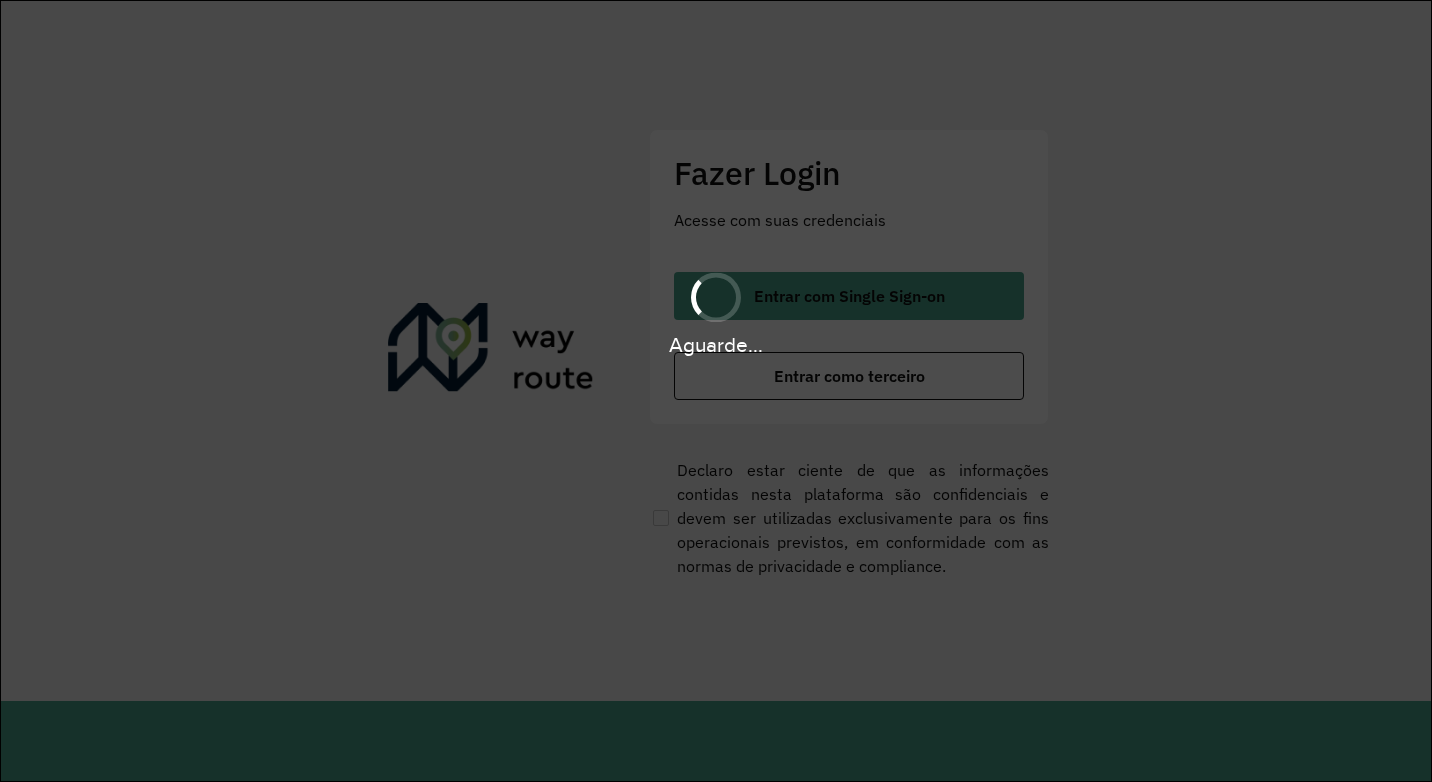 click on "Aguarde...  Pop-up bloqueado!  Seu navegador bloqueou automáticamente a abertura de uma nova janela.   Acesse as configurações e adicione o endereço do sistema a lista de permissão.   Fechar  Fazer Login Acesse com suas credenciais    Entrar com Single Sign-on    Entrar como terceiro  Declaro estar ciente de que as informações contidas nesta plataforma são confidenciais e devem ser utilizadas exclusivamente para os fins operacionais previstos, em conformidade com as normas de privacidade e compliance.  Erro de conexão  Você parece estar offline!
Verifique sua internet e atualize a página.  Tradução automática  Seu navegador ativou a tradução automática e pode causar inconsistências no sistema.  Por gentileza, utilize a opção "Nunca traduzir este site".  Em caso de dúvidas, entre em contato com o suporte." at bounding box center [716, 391] 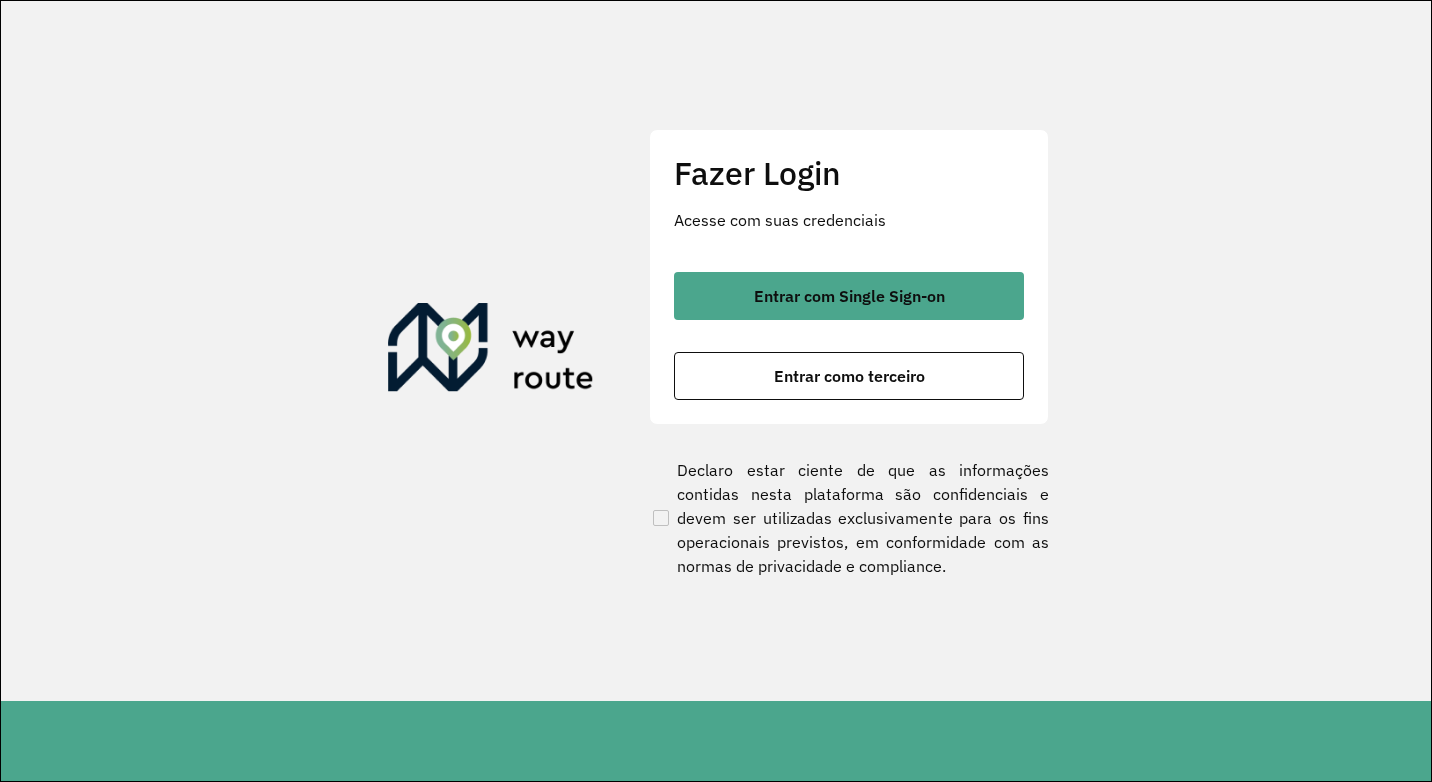 click on "Entrar como terceiro" at bounding box center (849, 376) 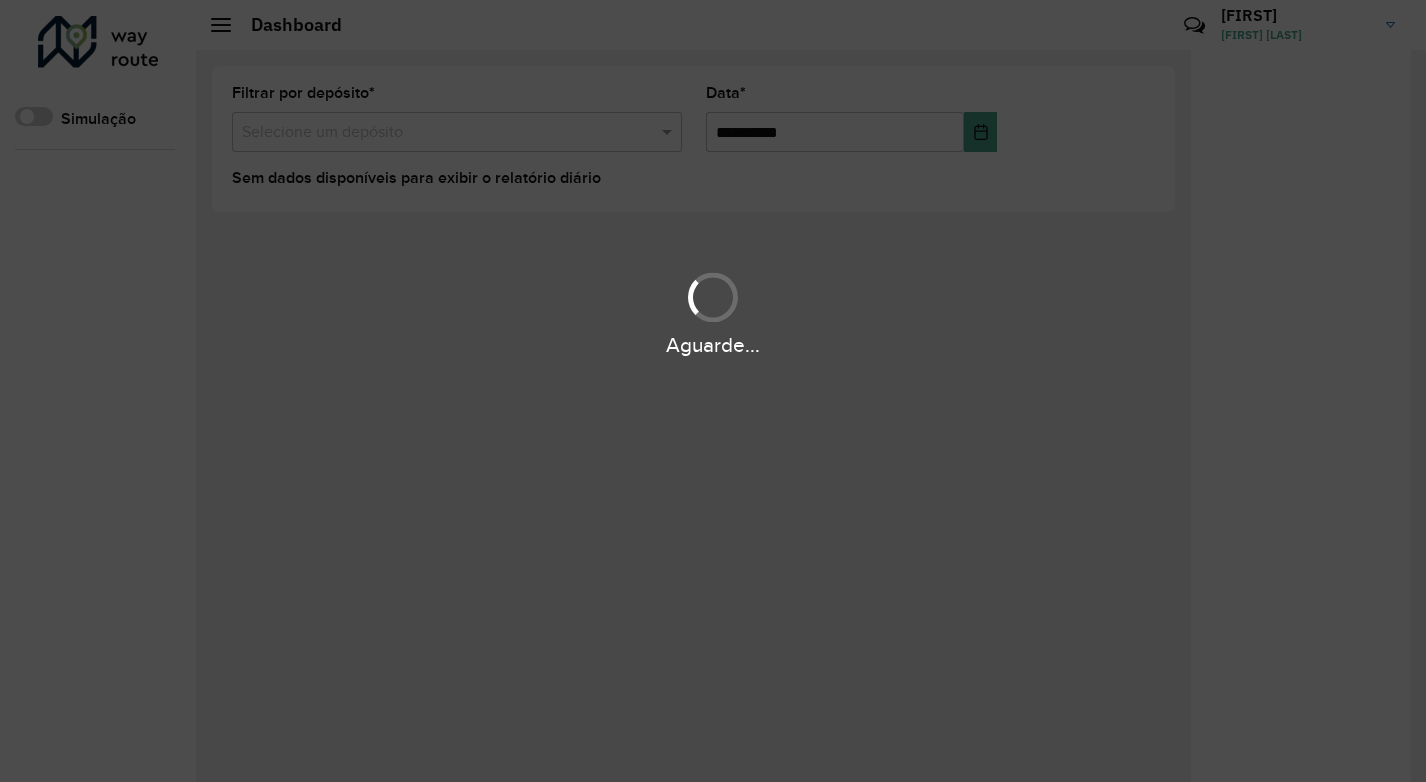 scroll, scrollTop: 0, scrollLeft: 0, axis: both 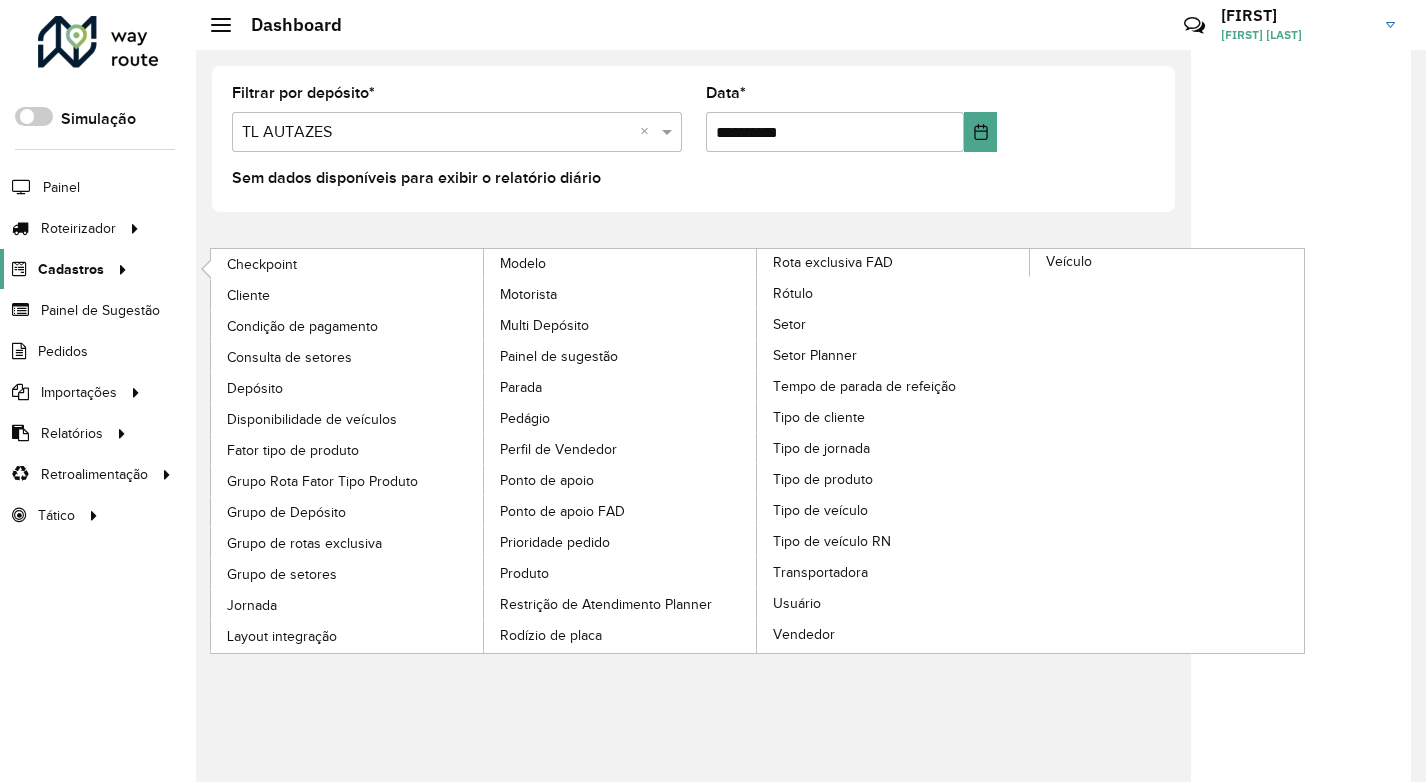 click on "Cadastros" 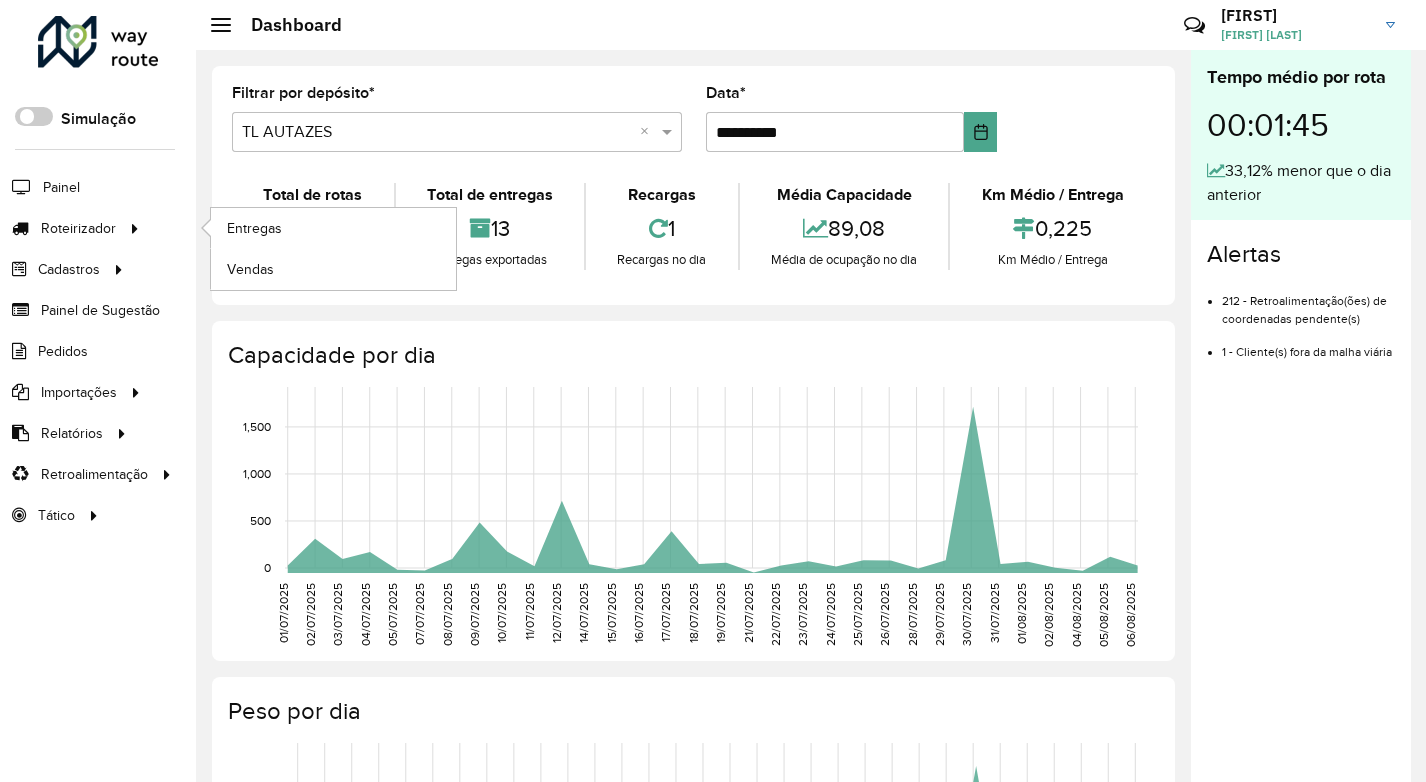 click on "Roteirizador Entregas Vendas" 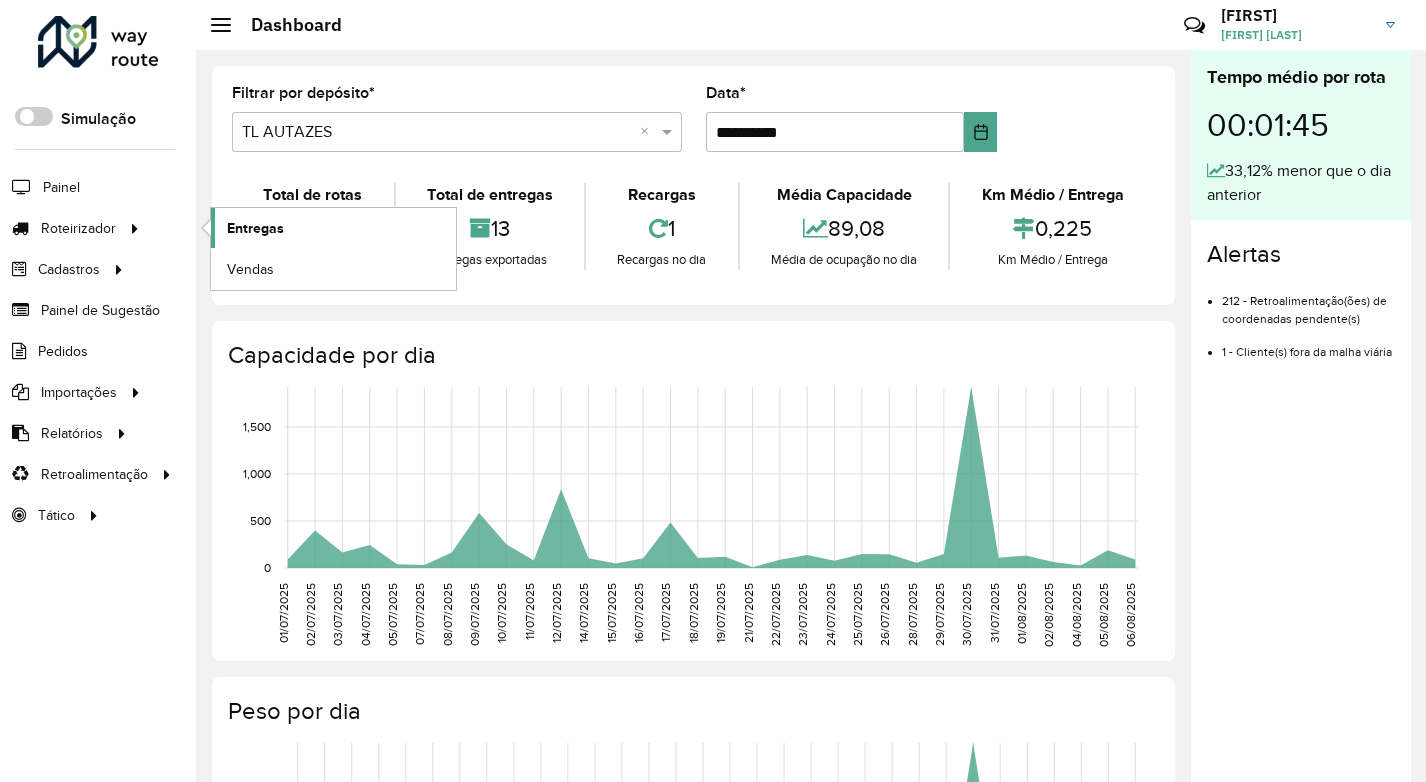 click on "Entregas" 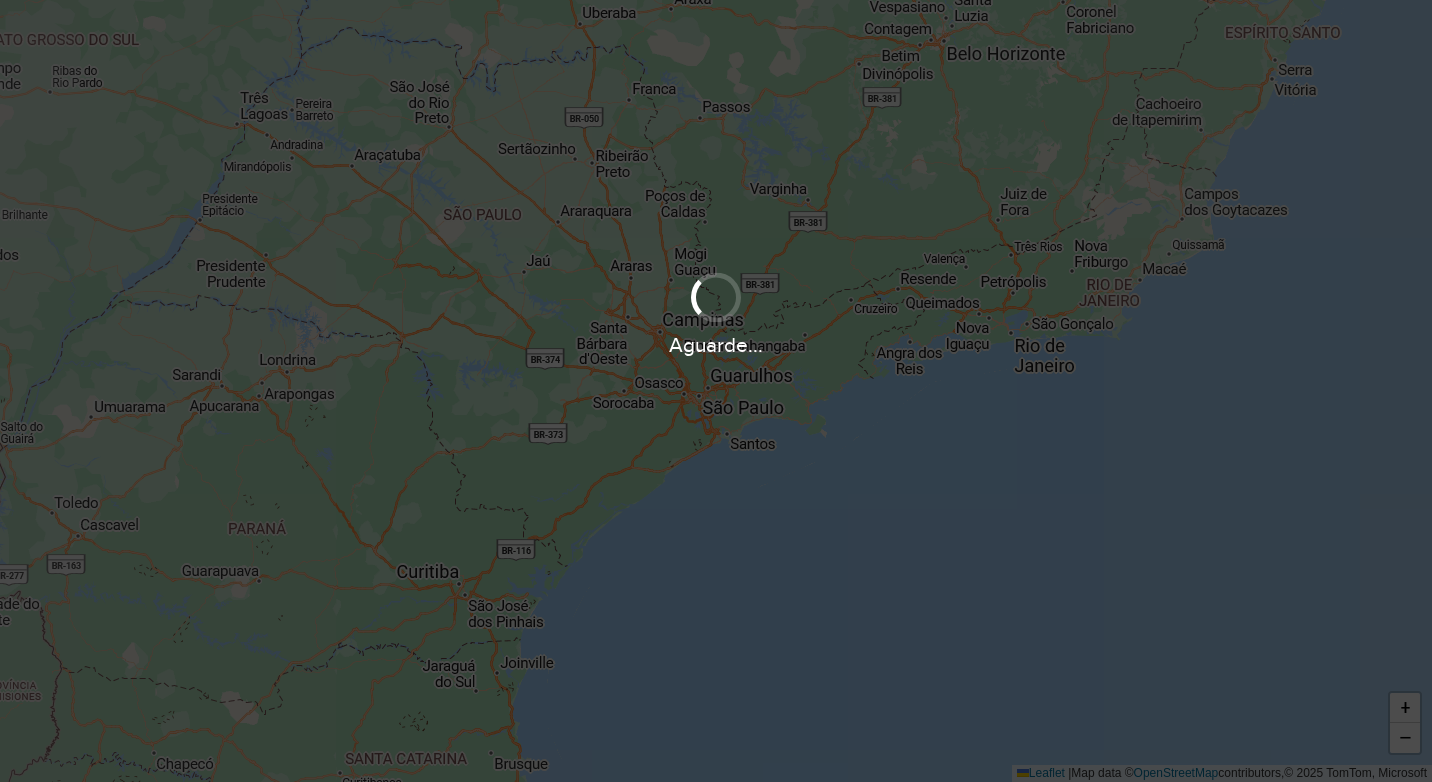 scroll, scrollTop: 0, scrollLeft: 0, axis: both 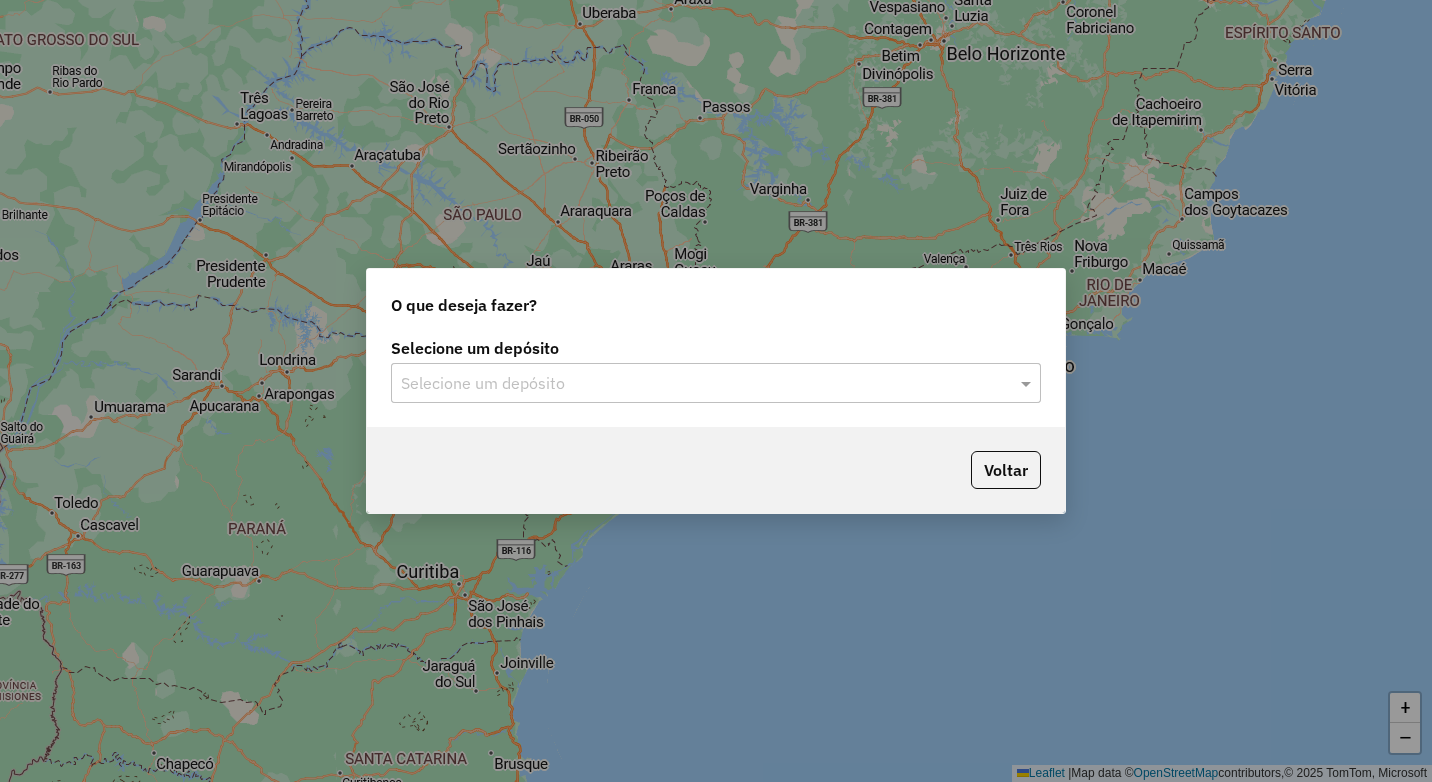 click on "Selecione um depósito" 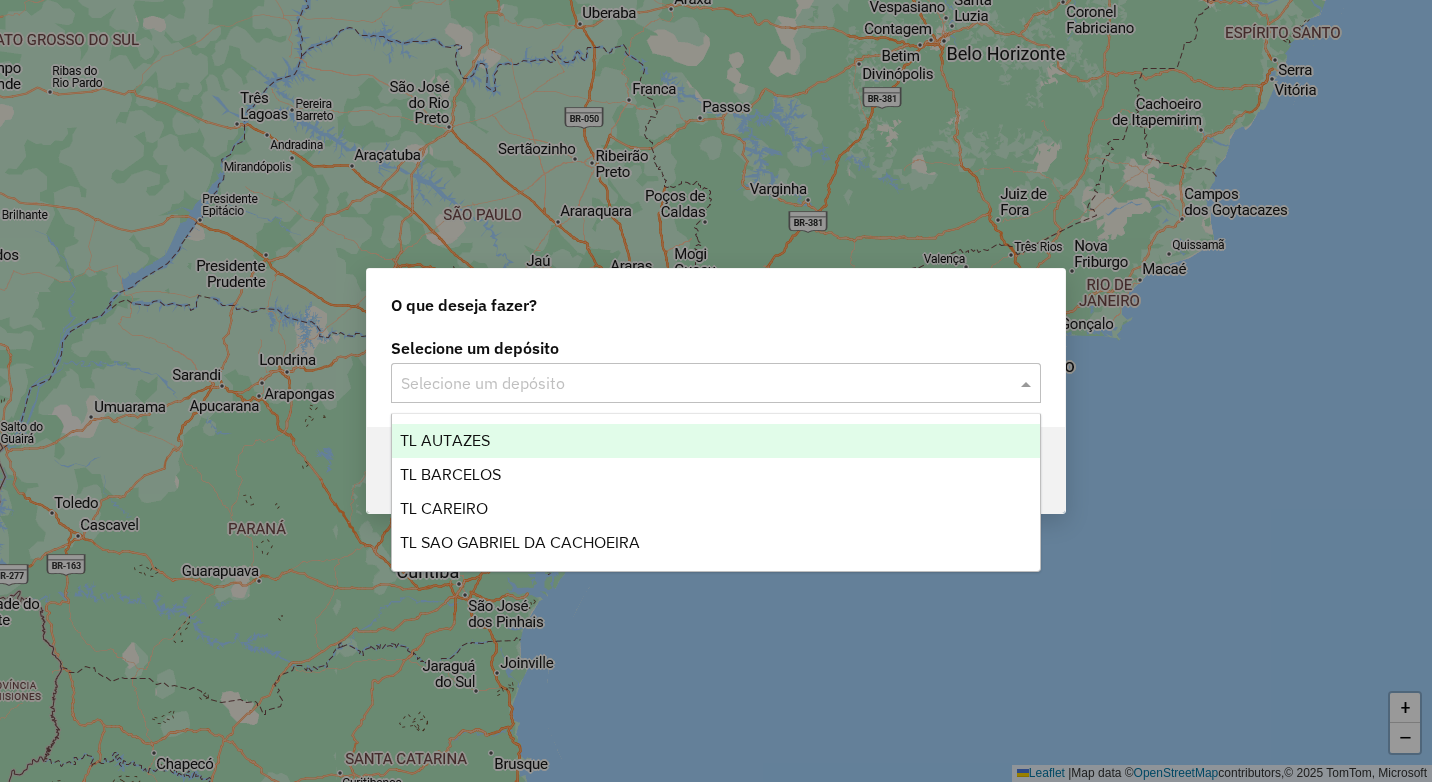 click on "TL AUTAZES" at bounding box center (716, 441) 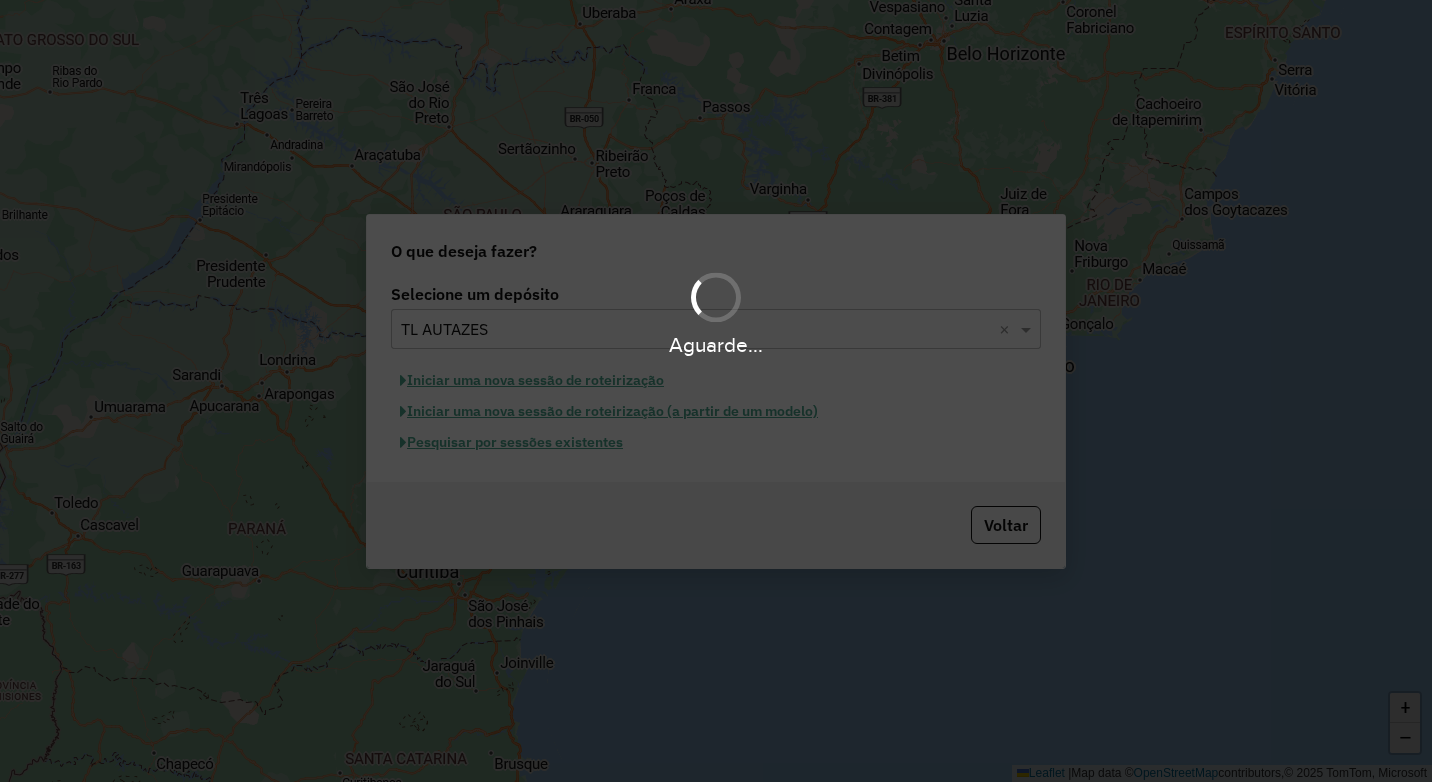 click on "Aguarde..." at bounding box center (716, 391) 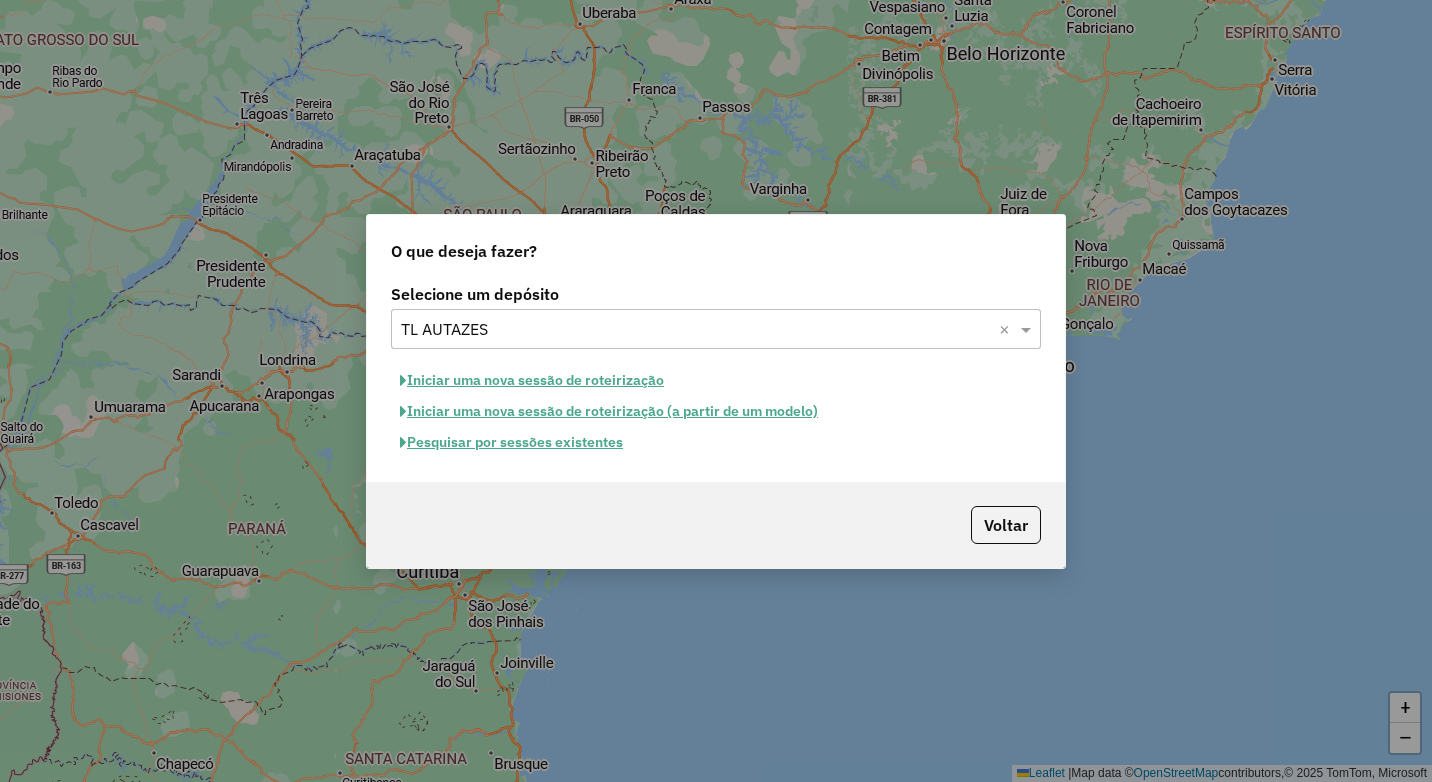 click on "Iniciar uma nova sessão de roteirização" 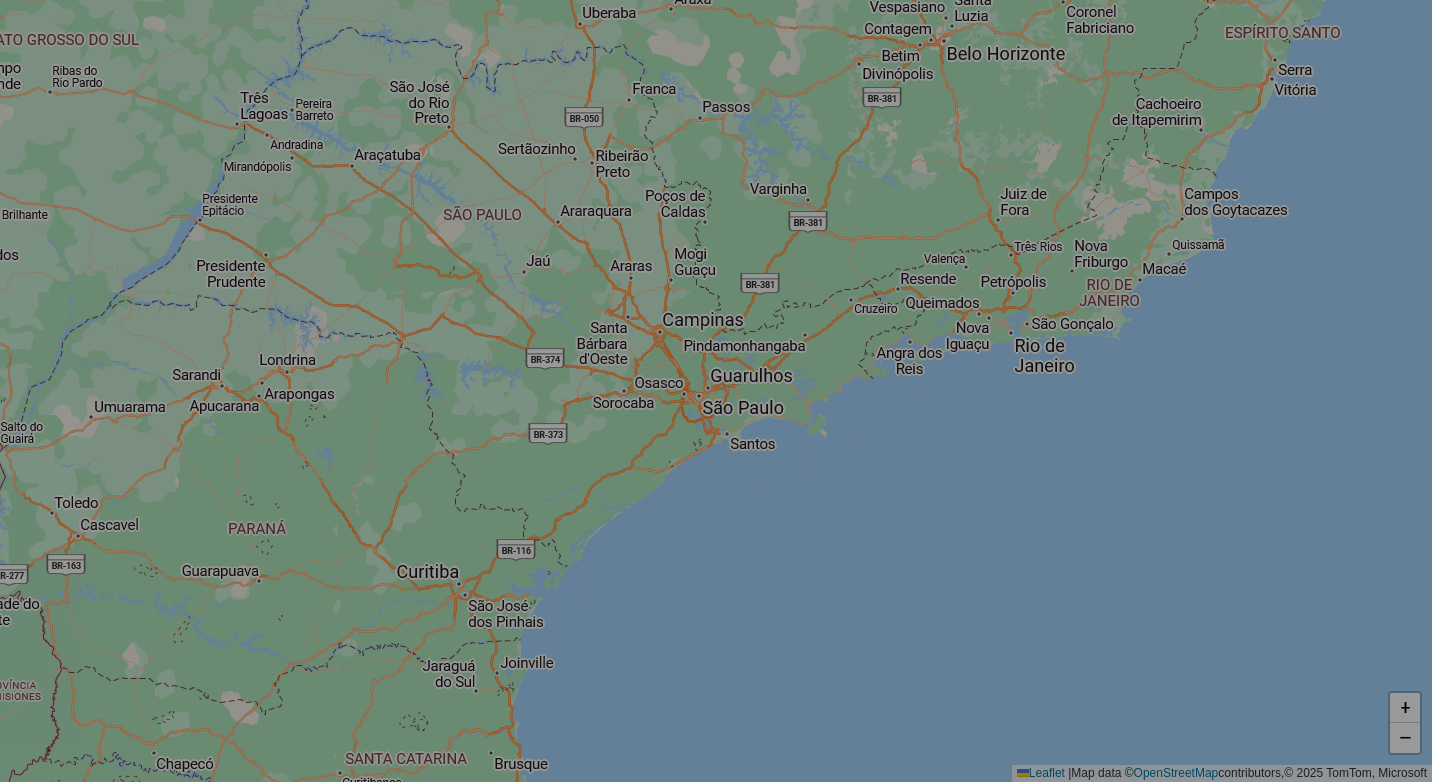 select on "*" 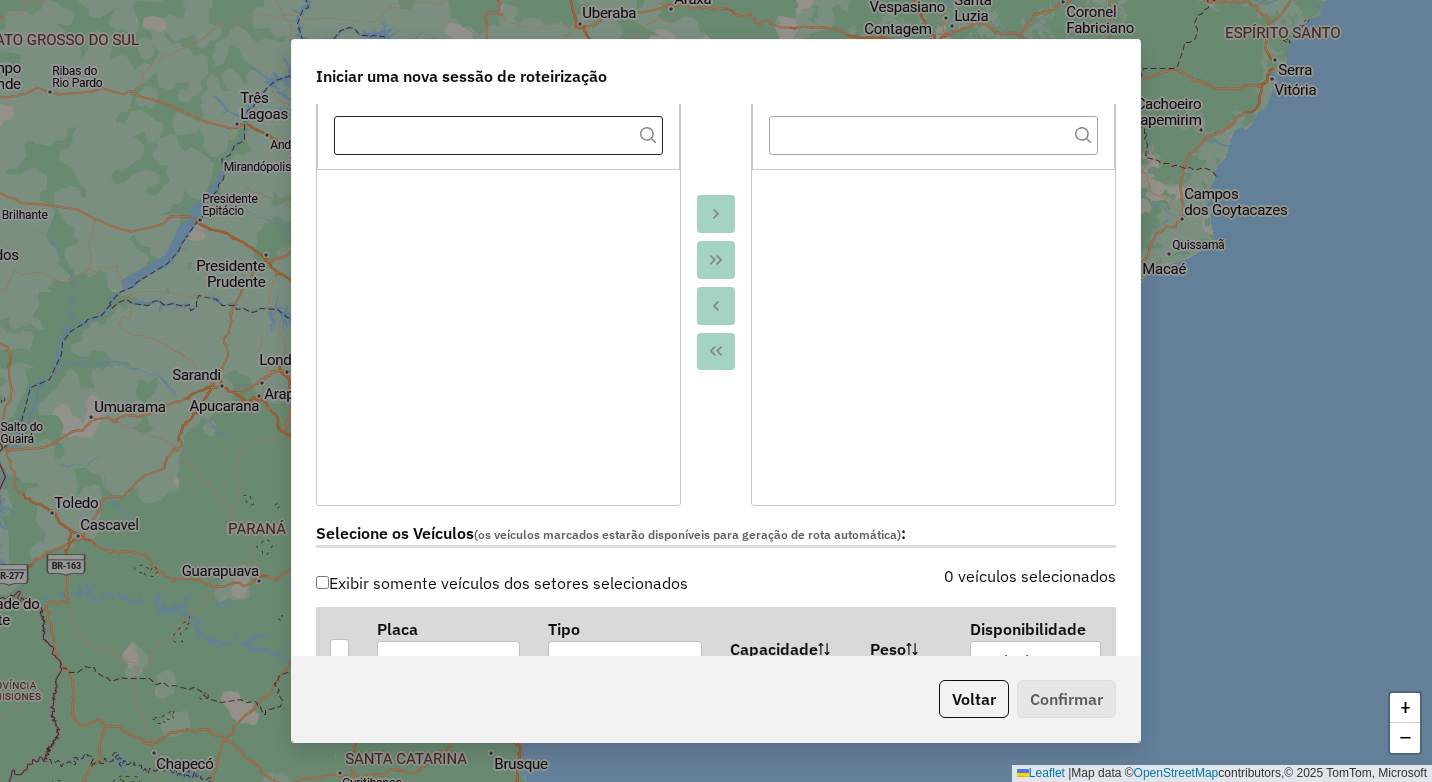 scroll, scrollTop: 600, scrollLeft: 0, axis: vertical 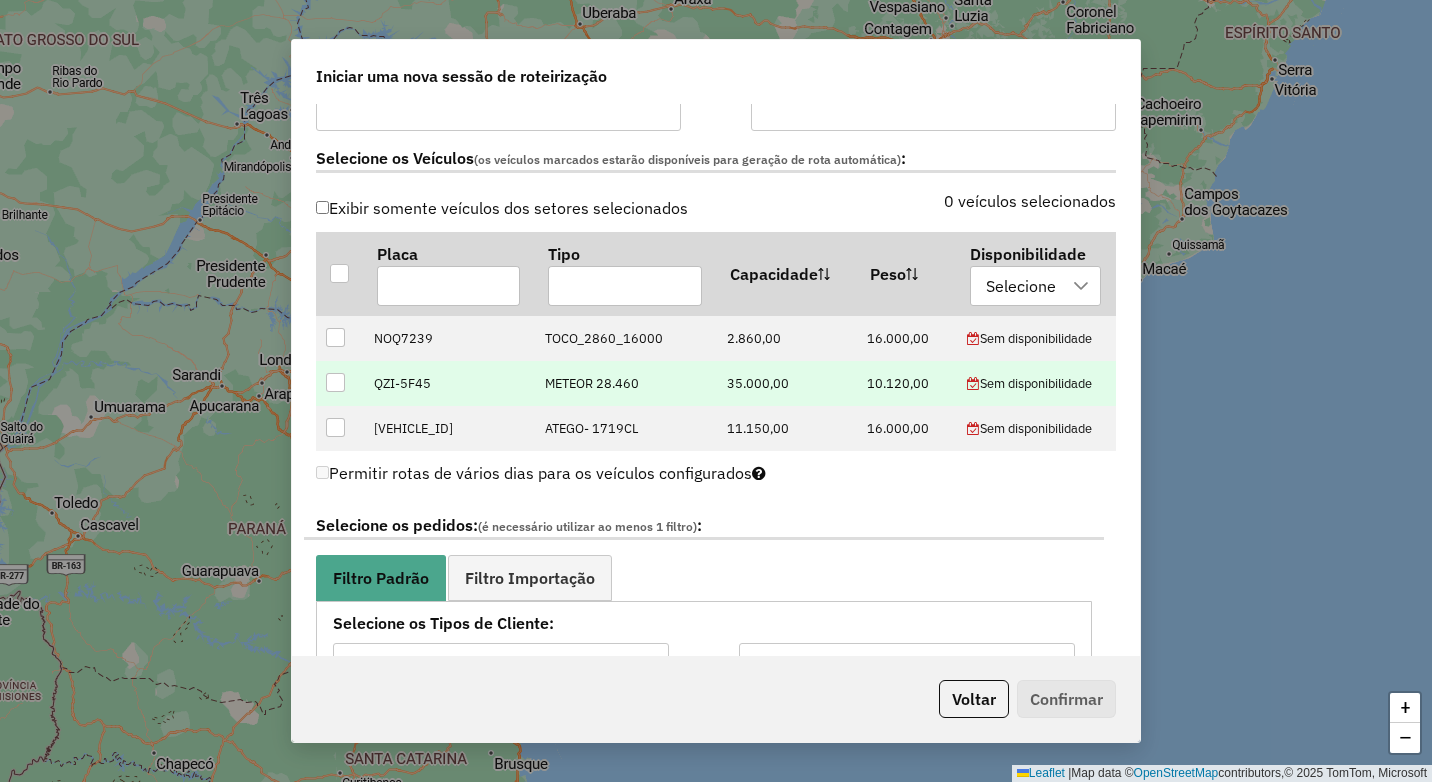 click at bounding box center [335, 382] 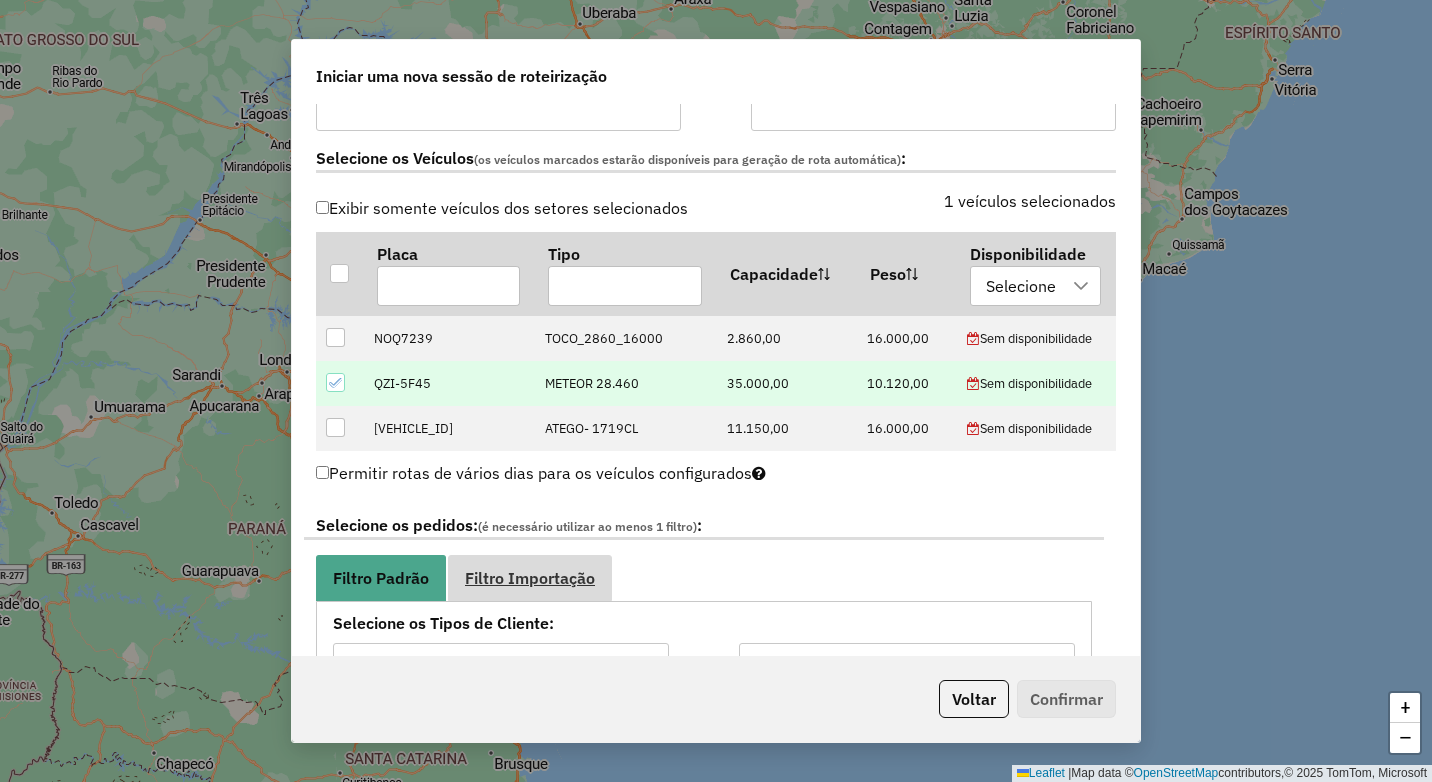 click on "Filtro Importação" at bounding box center (530, 578) 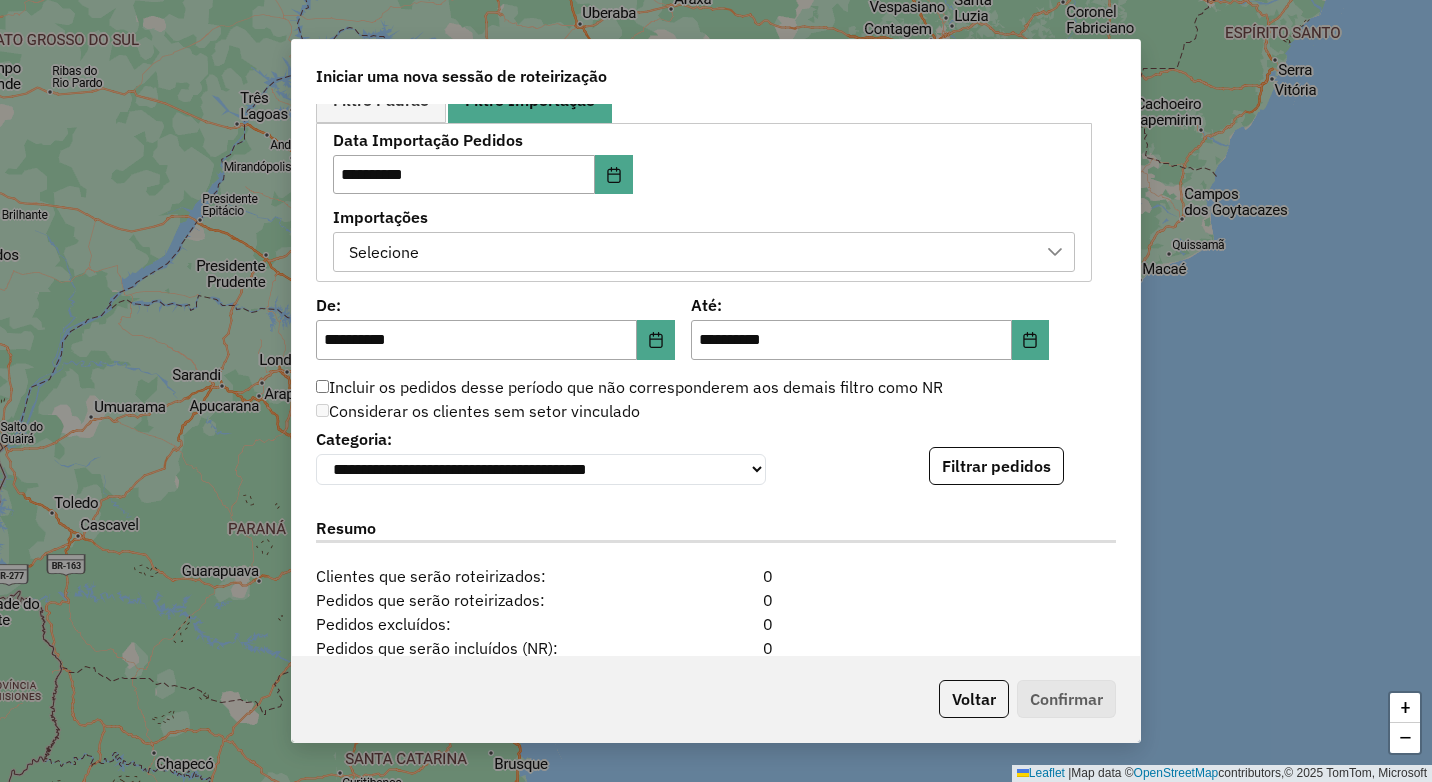 scroll, scrollTop: 1100, scrollLeft: 0, axis: vertical 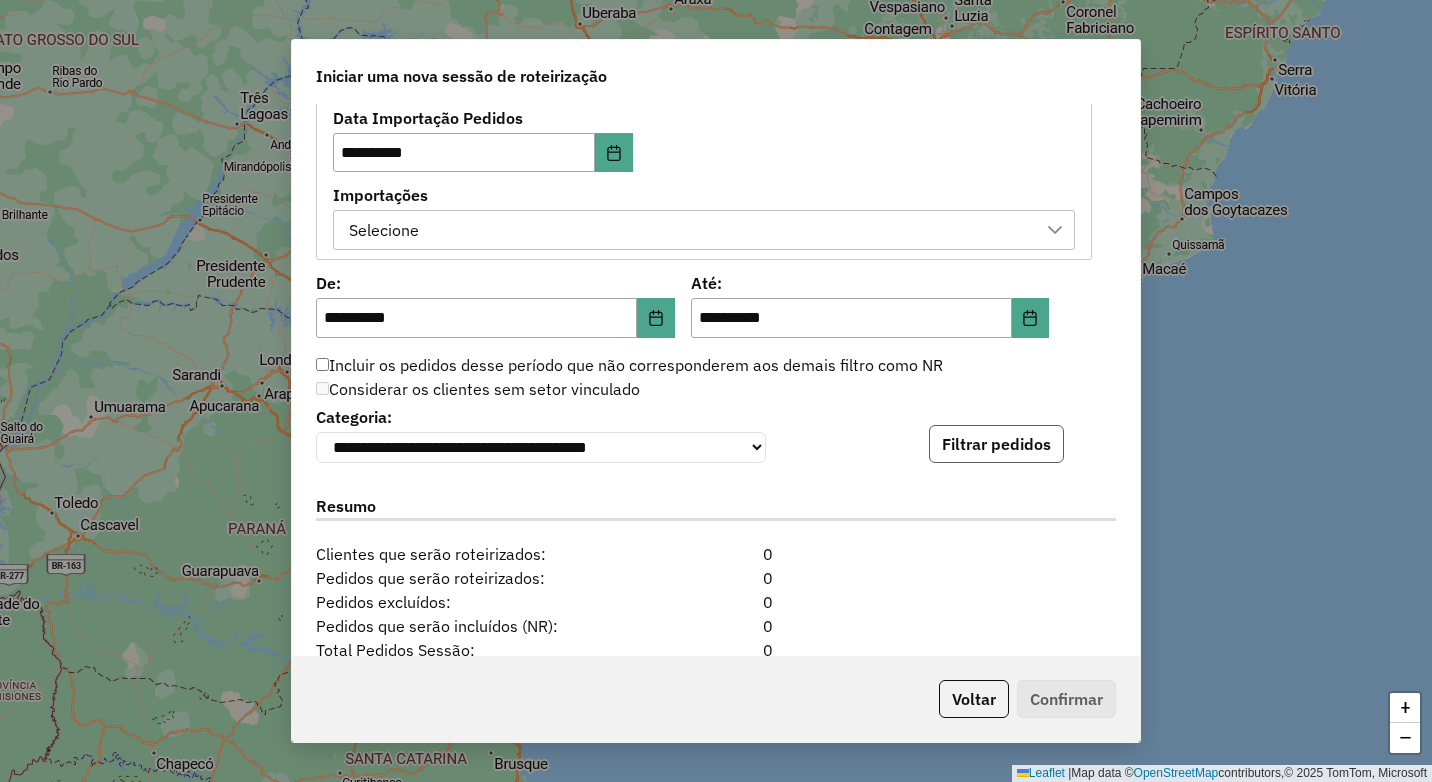 click on "Filtrar pedidos" 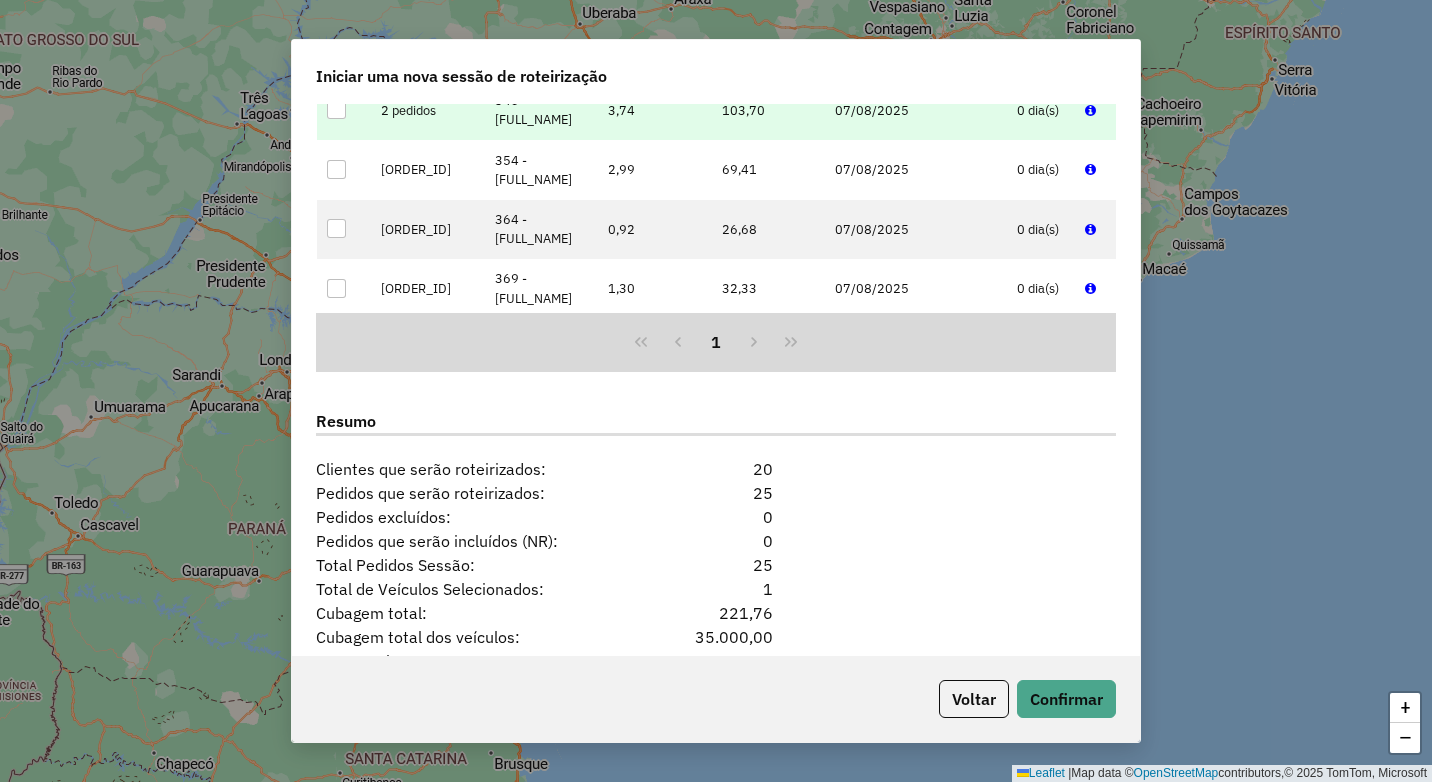 scroll, scrollTop: 1600, scrollLeft: 0, axis: vertical 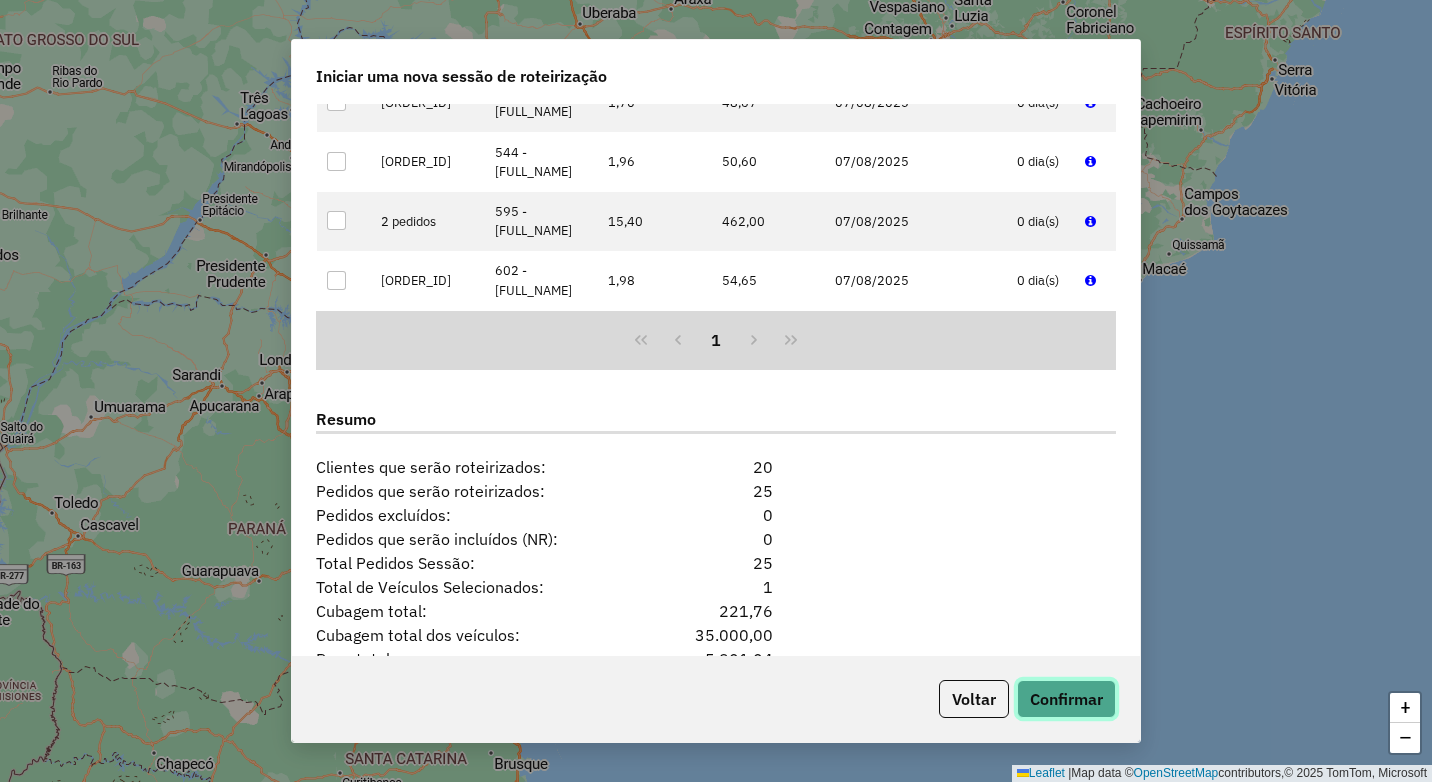 click on "Confirmar" 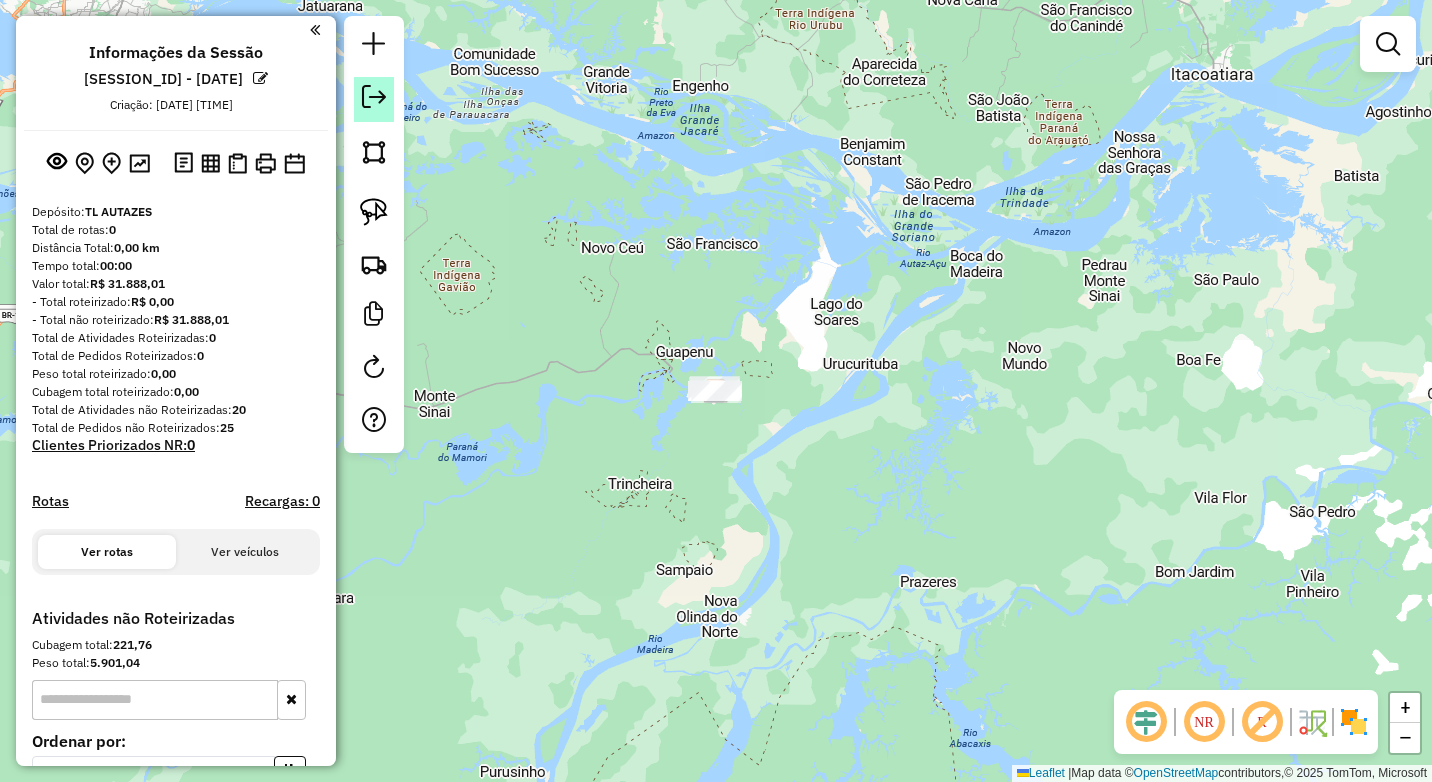 click 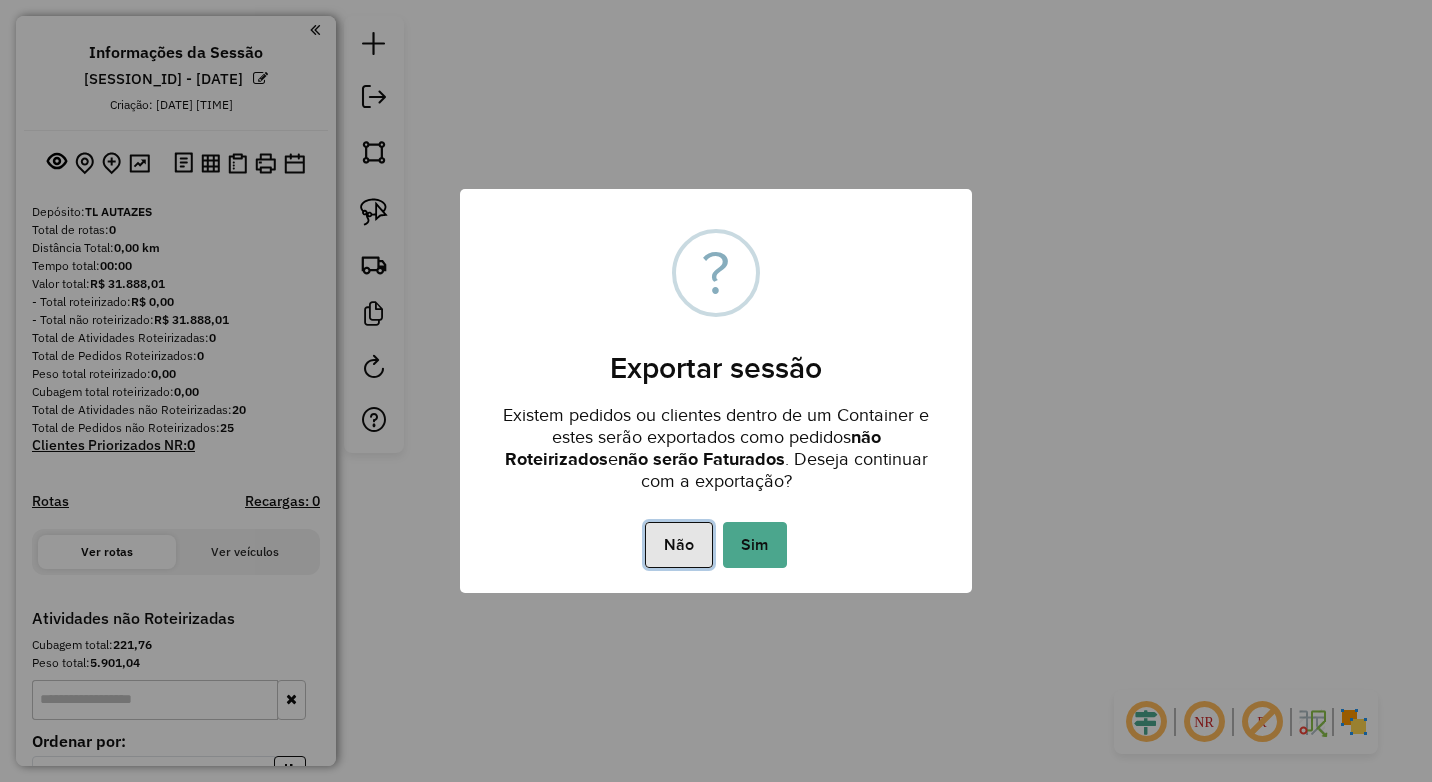 click on "Não" at bounding box center (678, 545) 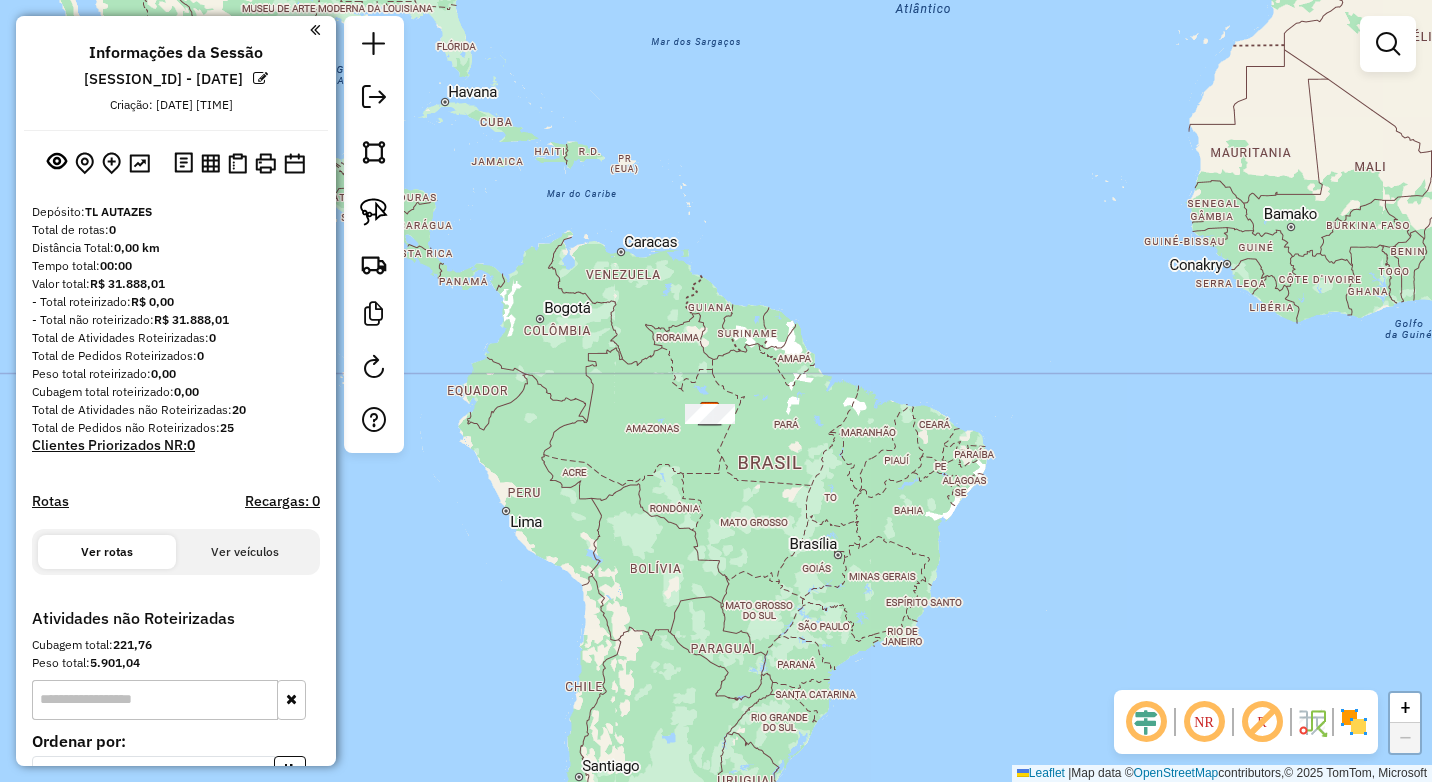drag, startPoint x: 1164, startPoint y: 387, endPoint x: 1191, endPoint y: 169, distance: 219.66565 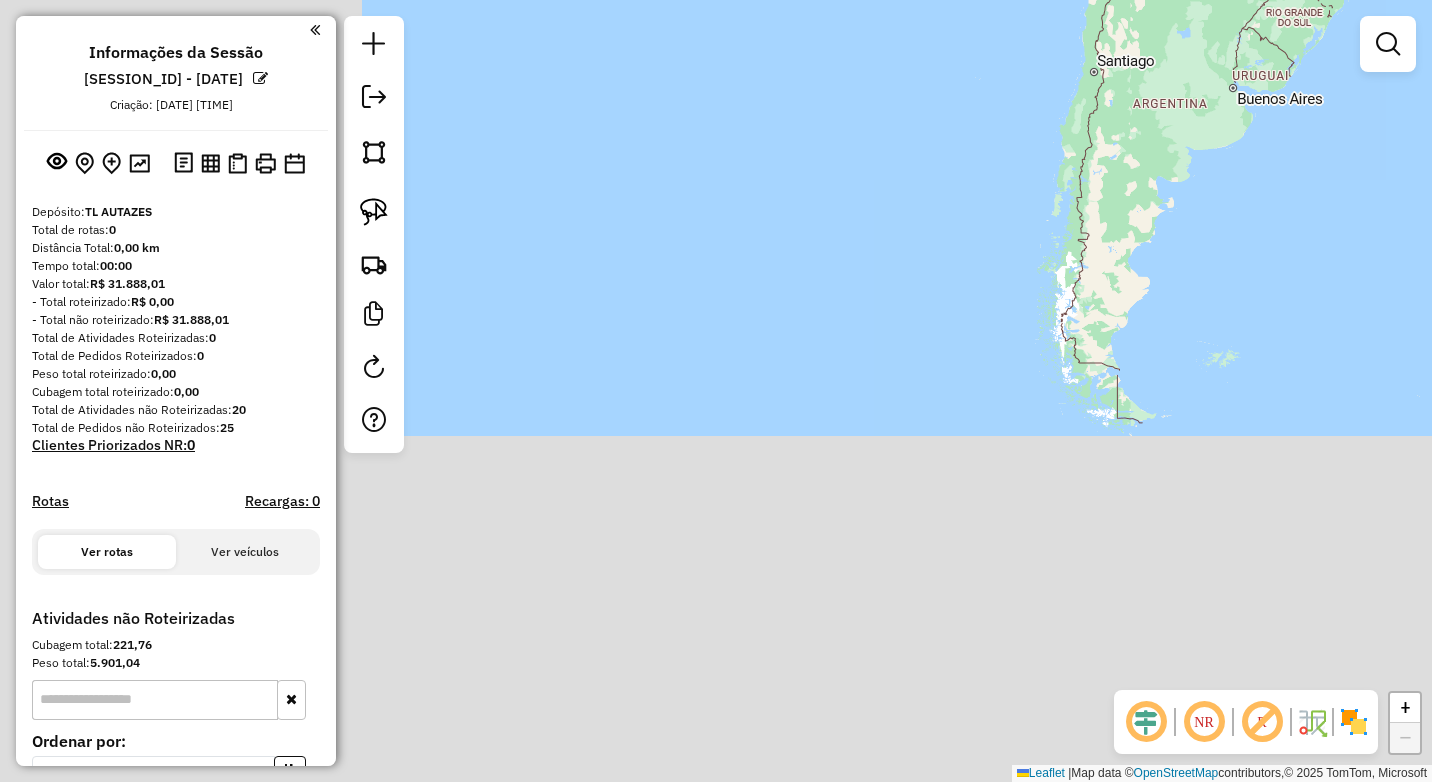 drag, startPoint x: 969, startPoint y: 397, endPoint x: 1431, endPoint y: 26, distance: 592.52423 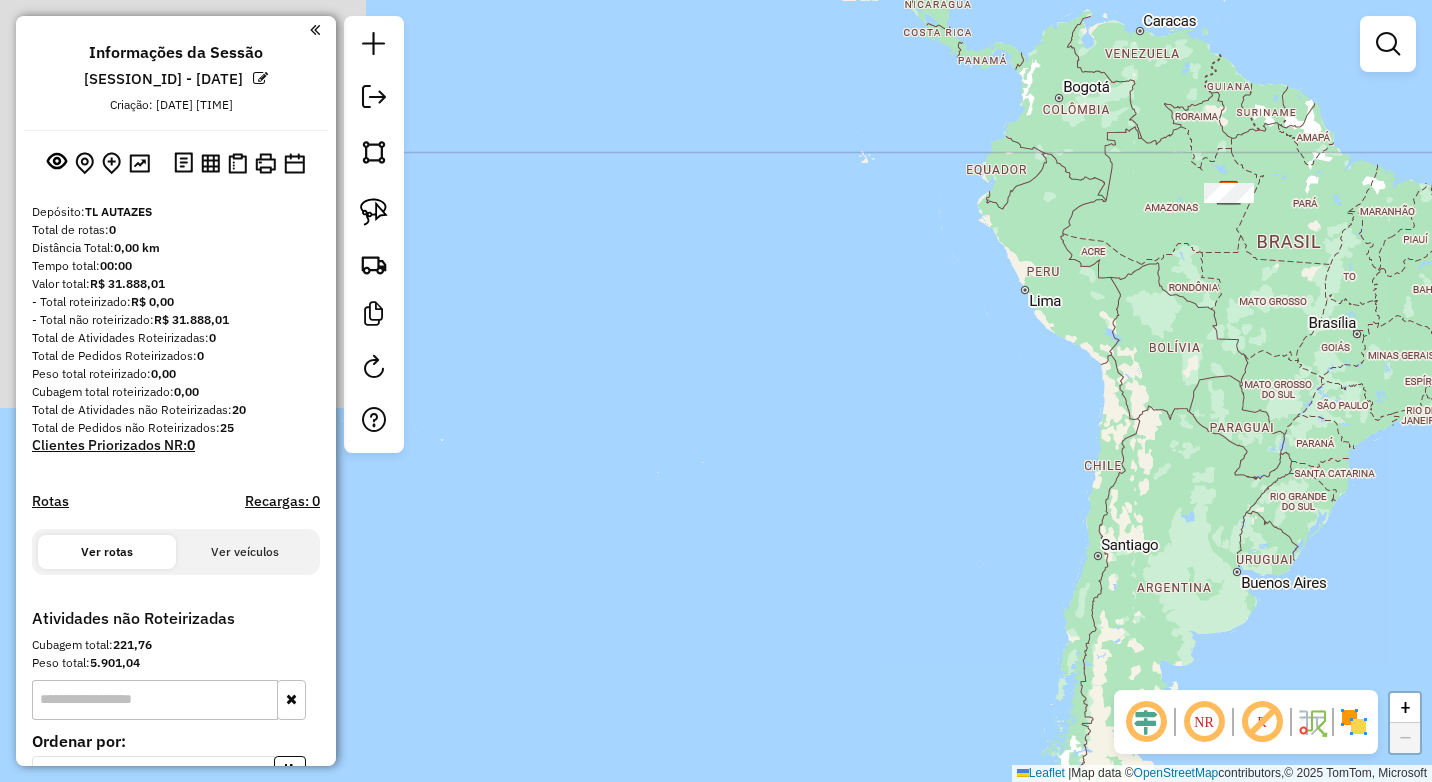 drag, startPoint x: 1029, startPoint y: 178, endPoint x: 741, endPoint y: 363, distance: 342.2996 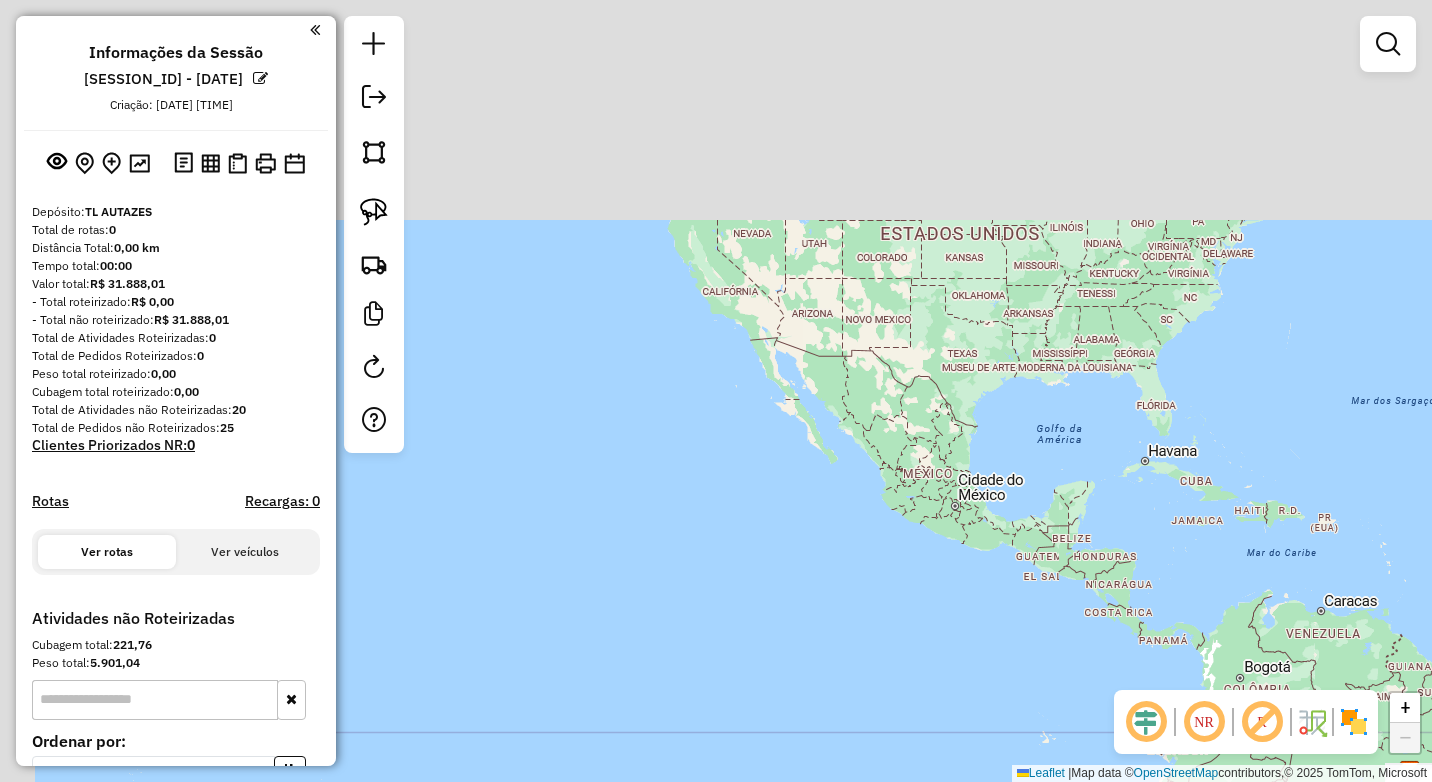 drag, startPoint x: 568, startPoint y: 216, endPoint x: 679, endPoint y: 401, distance: 215.74522 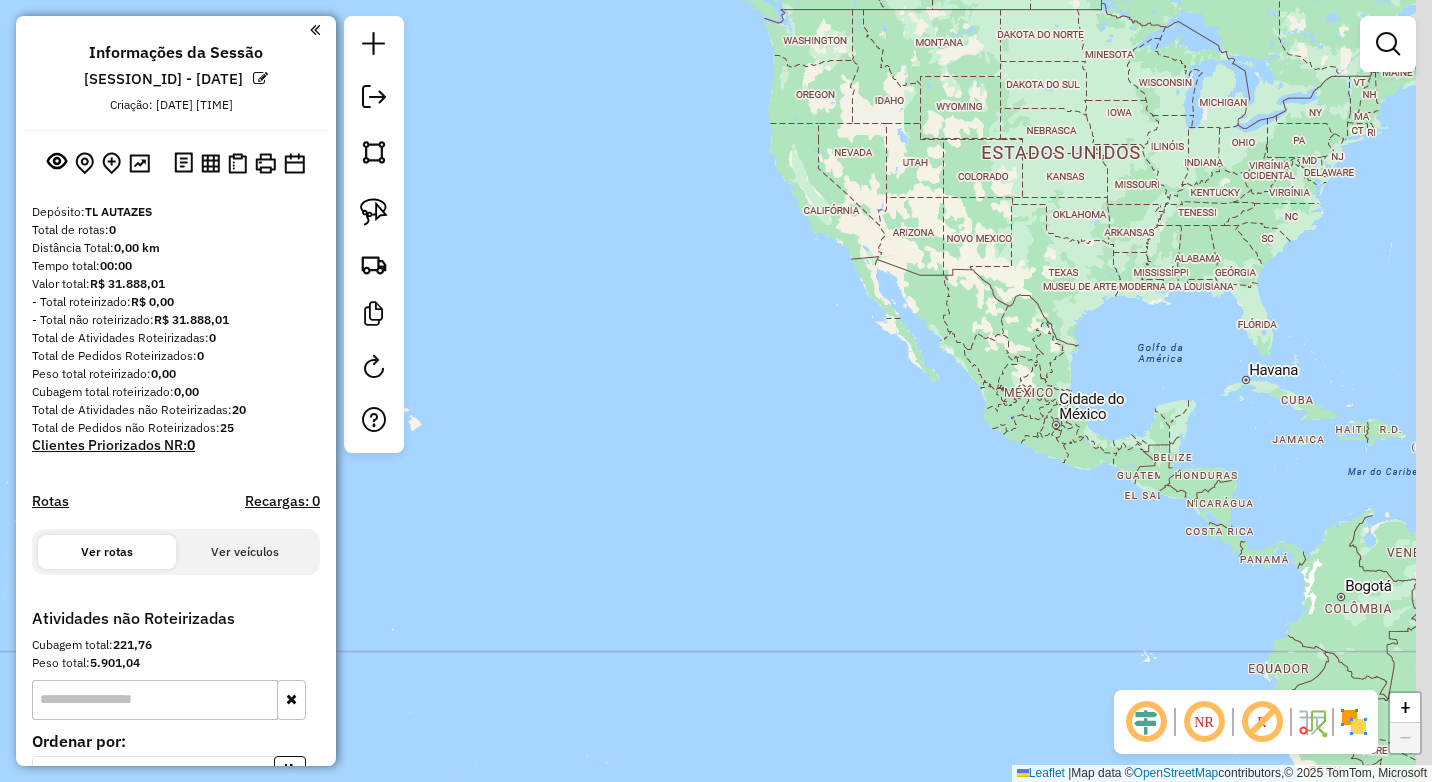 drag, startPoint x: 745, startPoint y: 352, endPoint x: 568, endPoint y: 153, distance: 266.32687 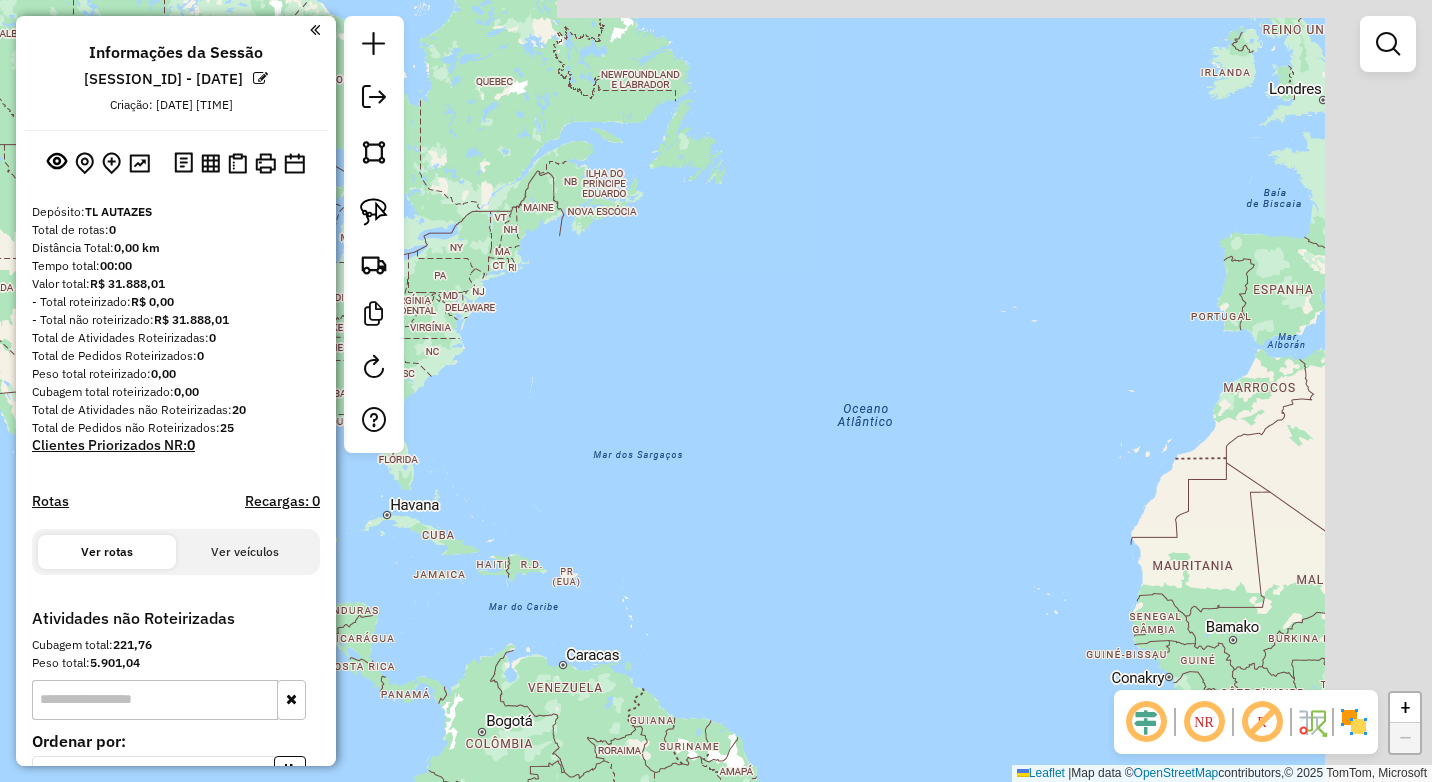 drag, startPoint x: 1118, startPoint y: 363, endPoint x: 700, endPoint y: 553, distance: 459.15576 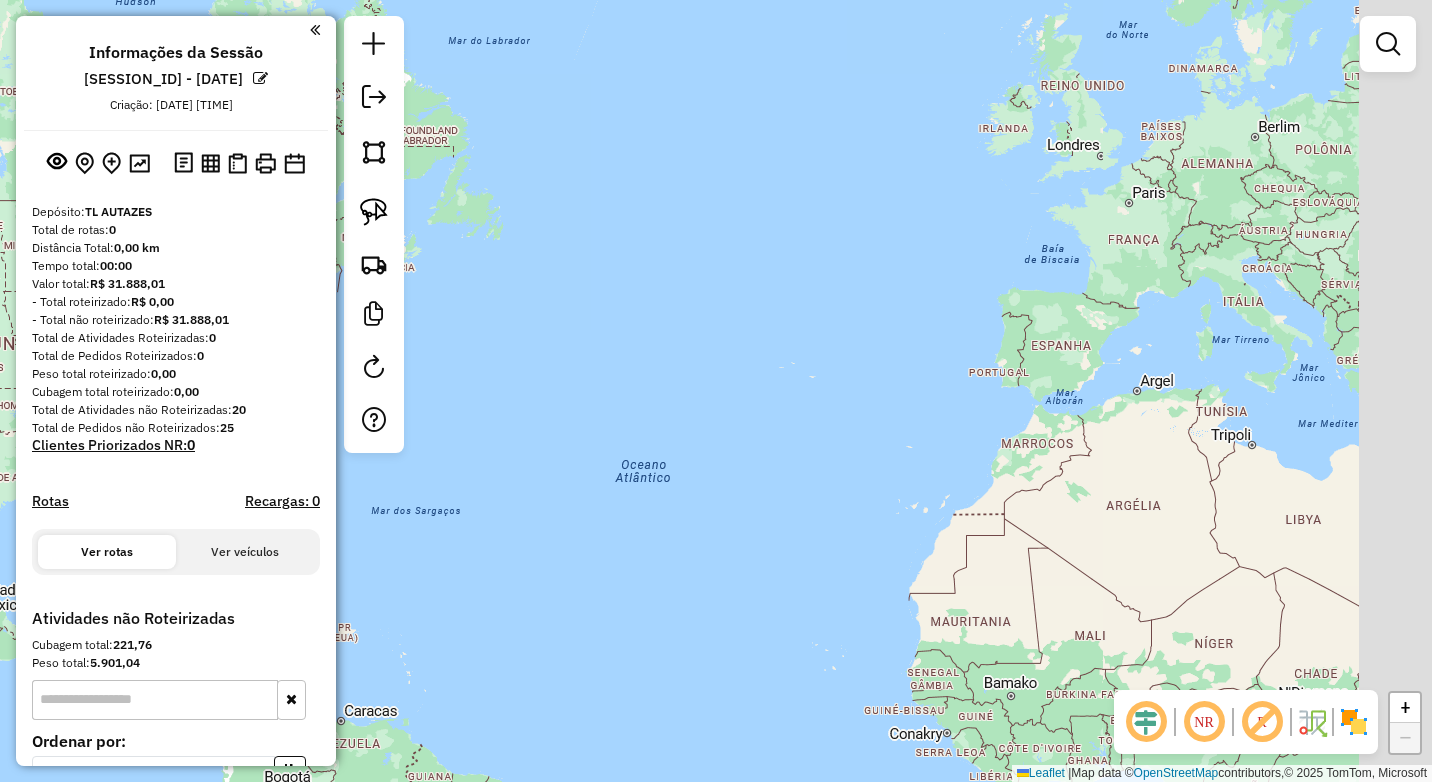 drag, startPoint x: 841, startPoint y: 383, endPoint x: 341, endPoint y: 494, distance: 512.17285 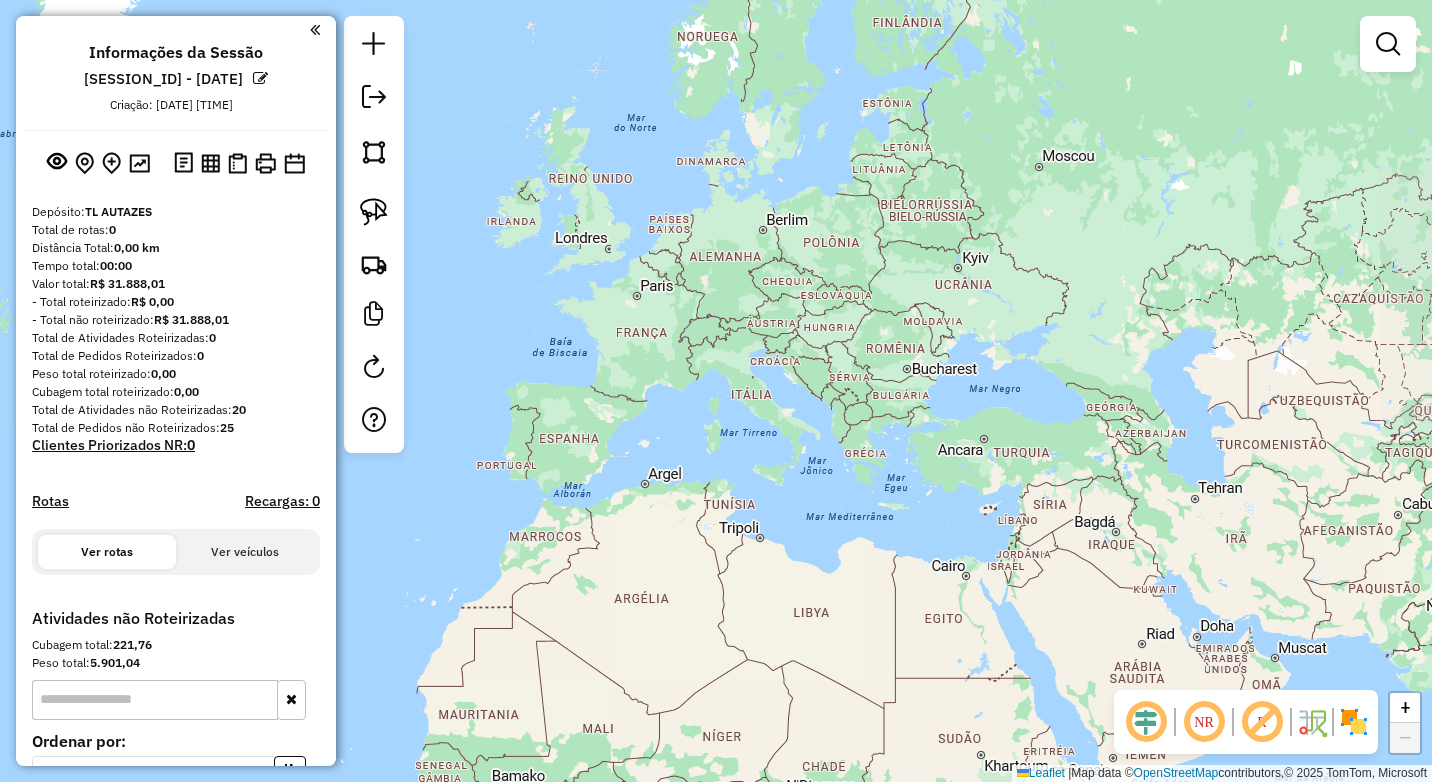 drag, startPoint x: 716, startPoint y: 396, endPoint x: 316, endPoint y: 167, distance: 460.91324 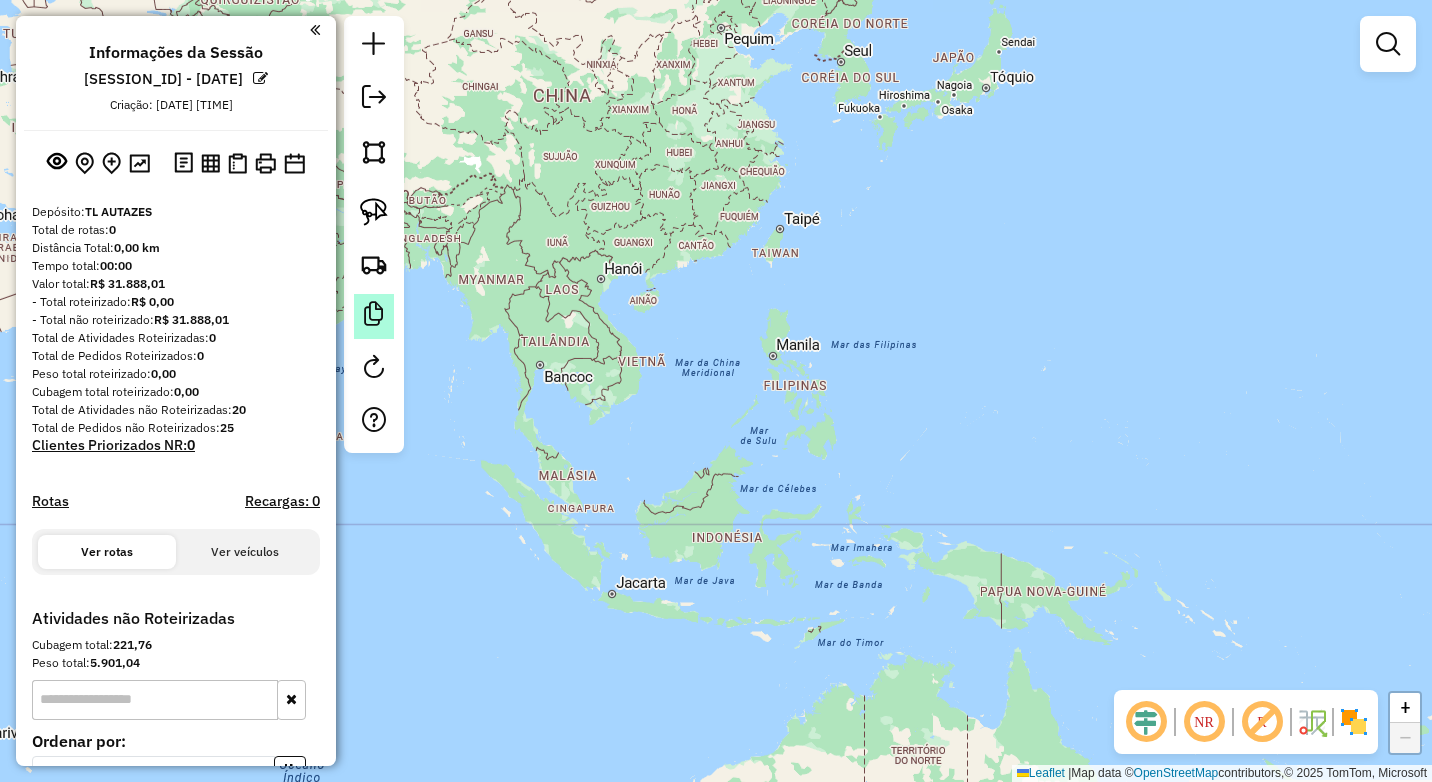 drag, startPoint x: 824, startPoint y: 345, endPoint x: 364, endPoint y: 295, distance: 462.7094 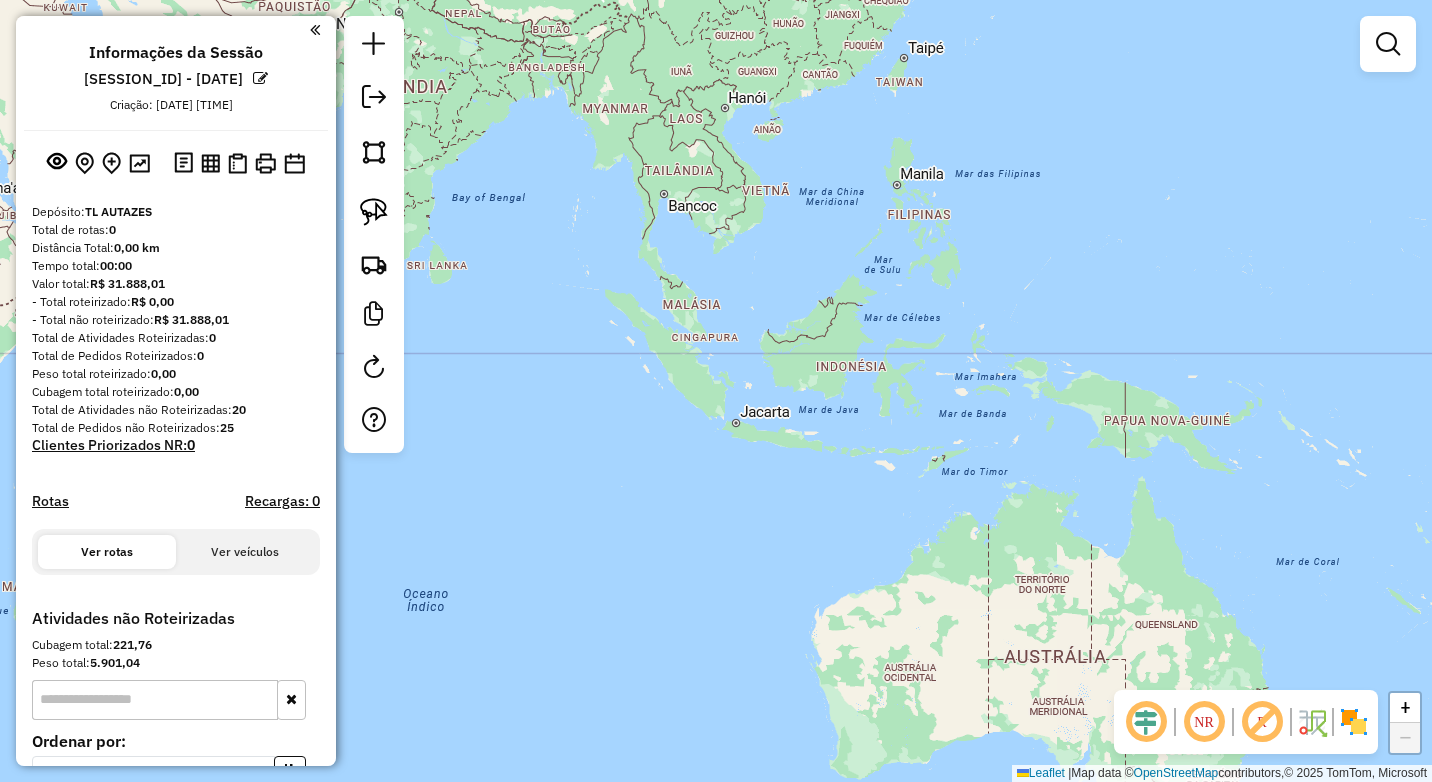 drag, startPoint x: 508, startPoint y: 638, endPoint x: 591, endPoint y: 448, distance: 207.33789 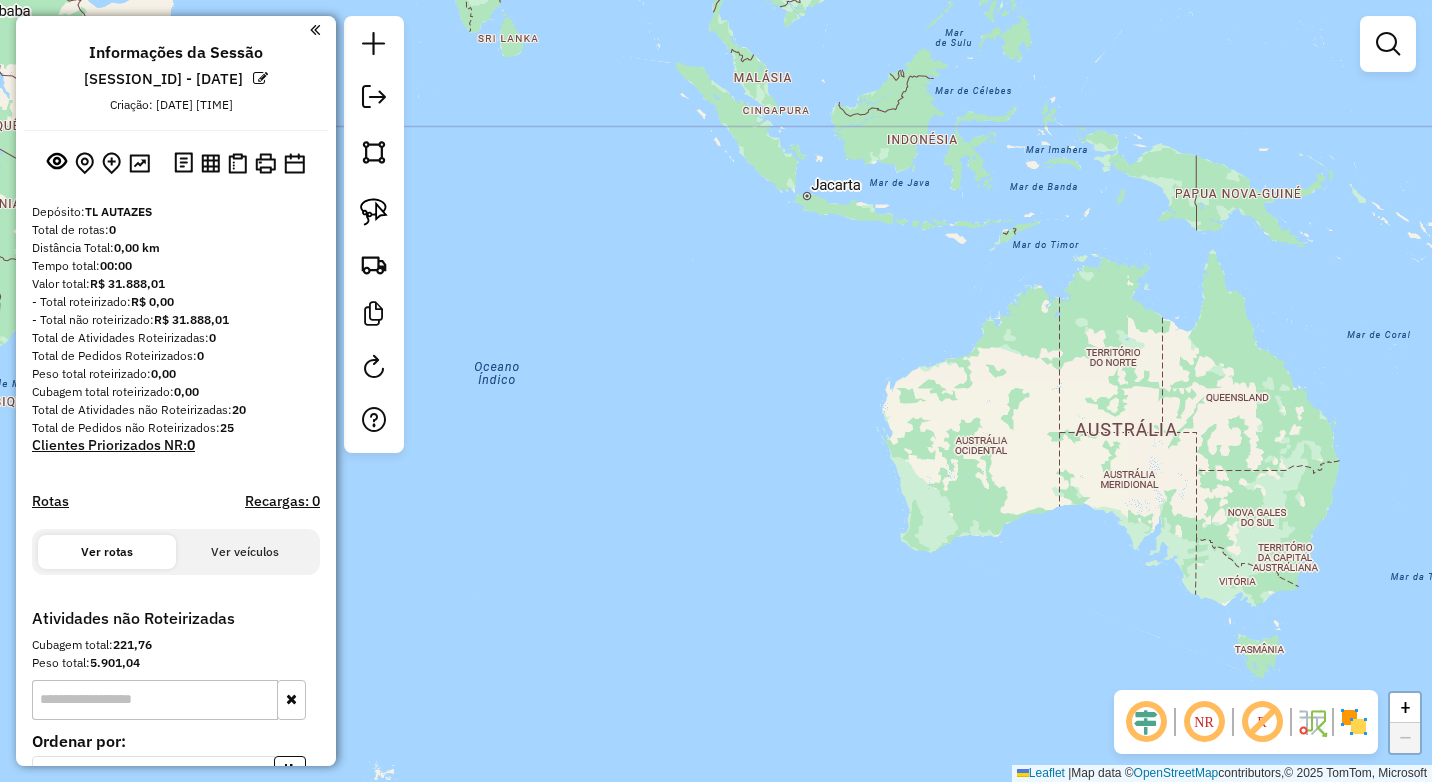 drag, startPoint x: 600, startPoint y: 620, endPoint x: 646, endPoint y: 500, distance: 128.51459 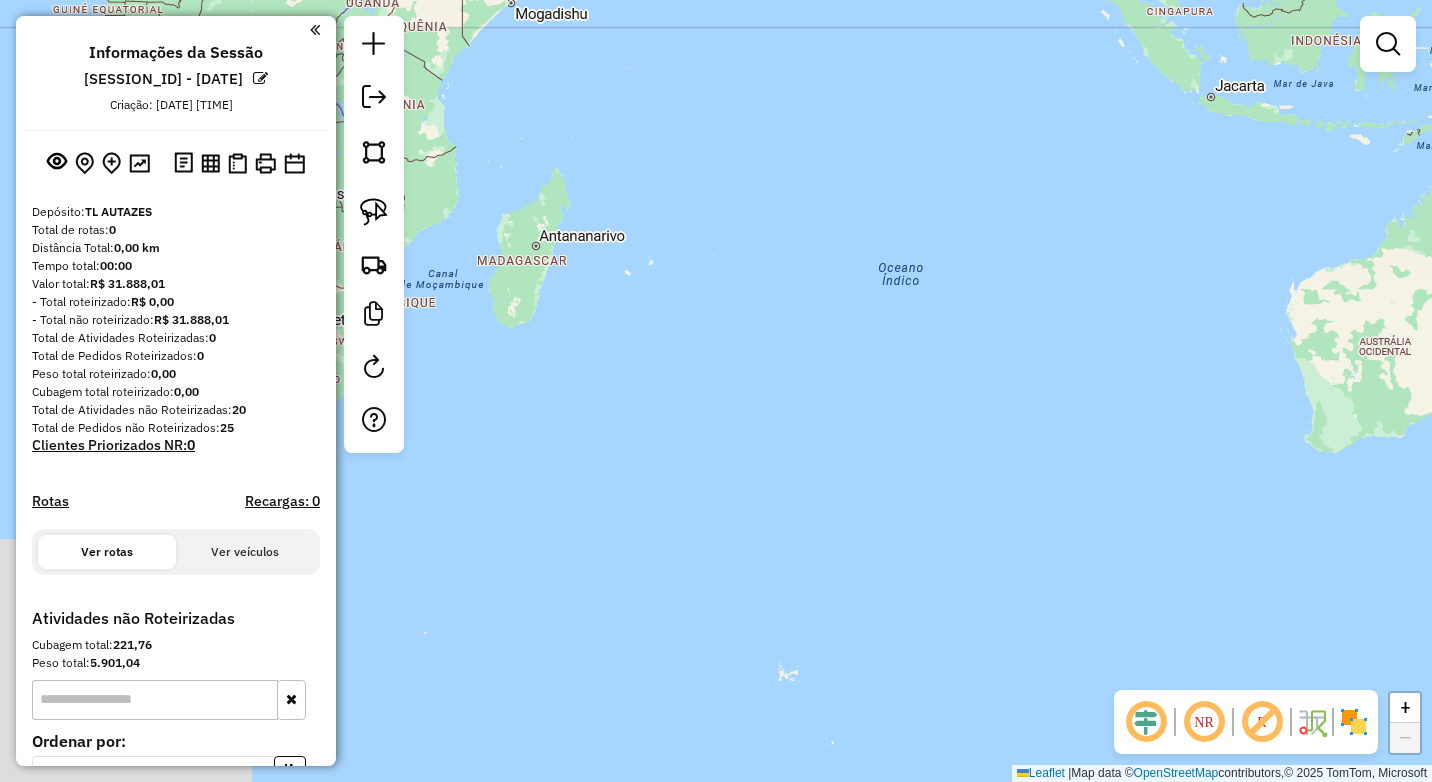 drag, startPoint x: 505, startPoint y: 680, endPoint x: 1084, endPoint y: 657, distance: 579.45667 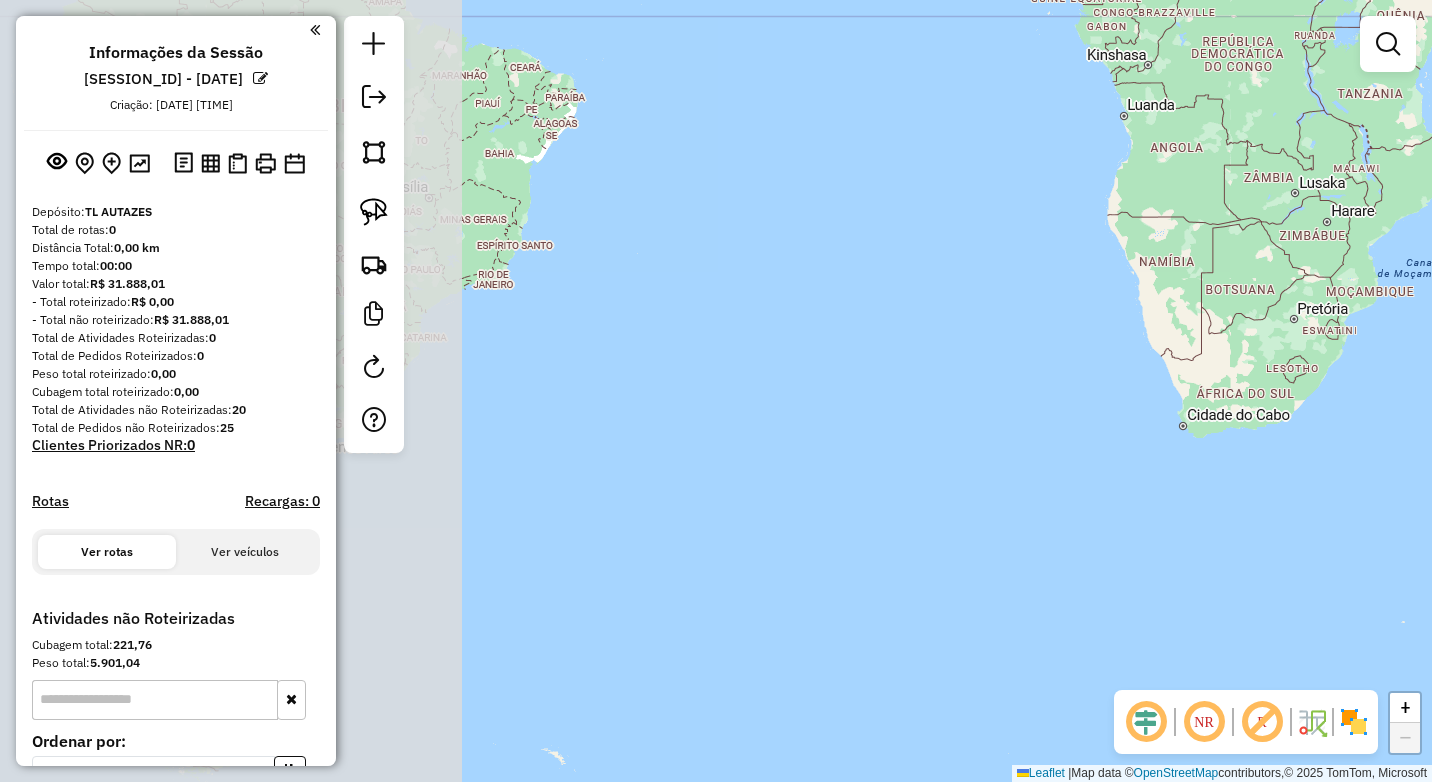 drag, startPoint x: 388, startPoint y: 477, endPoint x: 1054, endPoint y: 491, distance: 666.14716 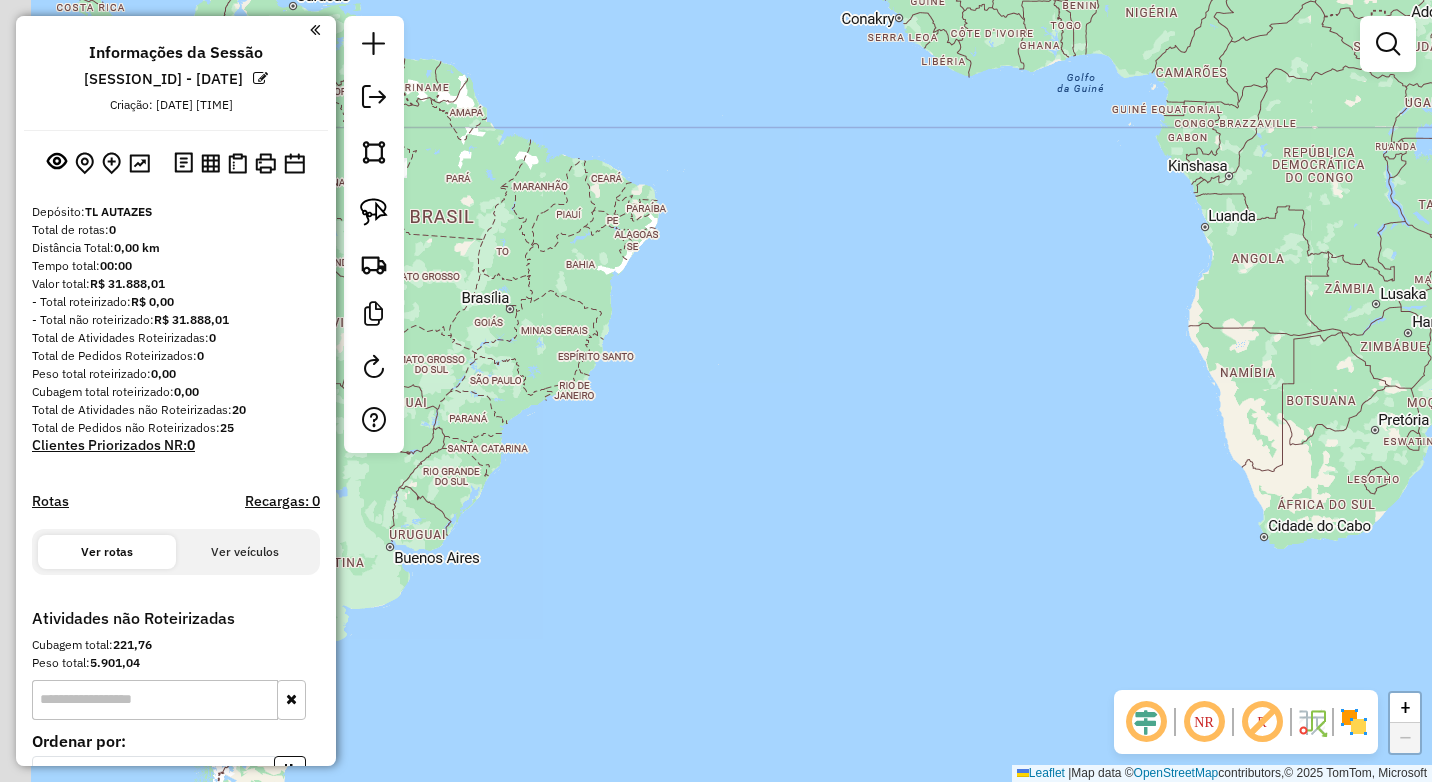 drag, startPoint x: 787, startPoint y: 536, endPoint x: 1037, endPoint y: 623, distance: 264.7055 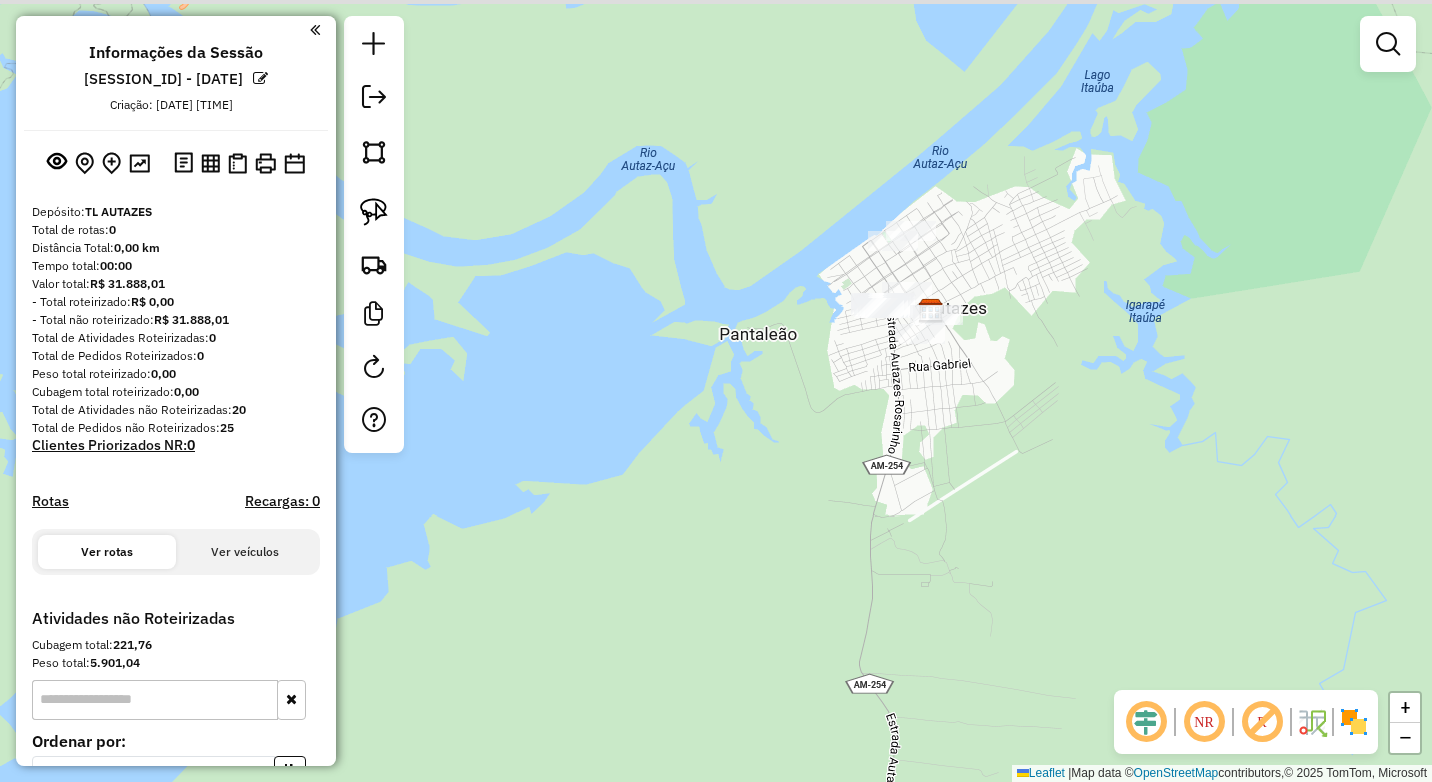 drag, startPoint x: 937, startPoint y: 178, endPoint x: 965, endPoint y: 310, distance: 134.93703 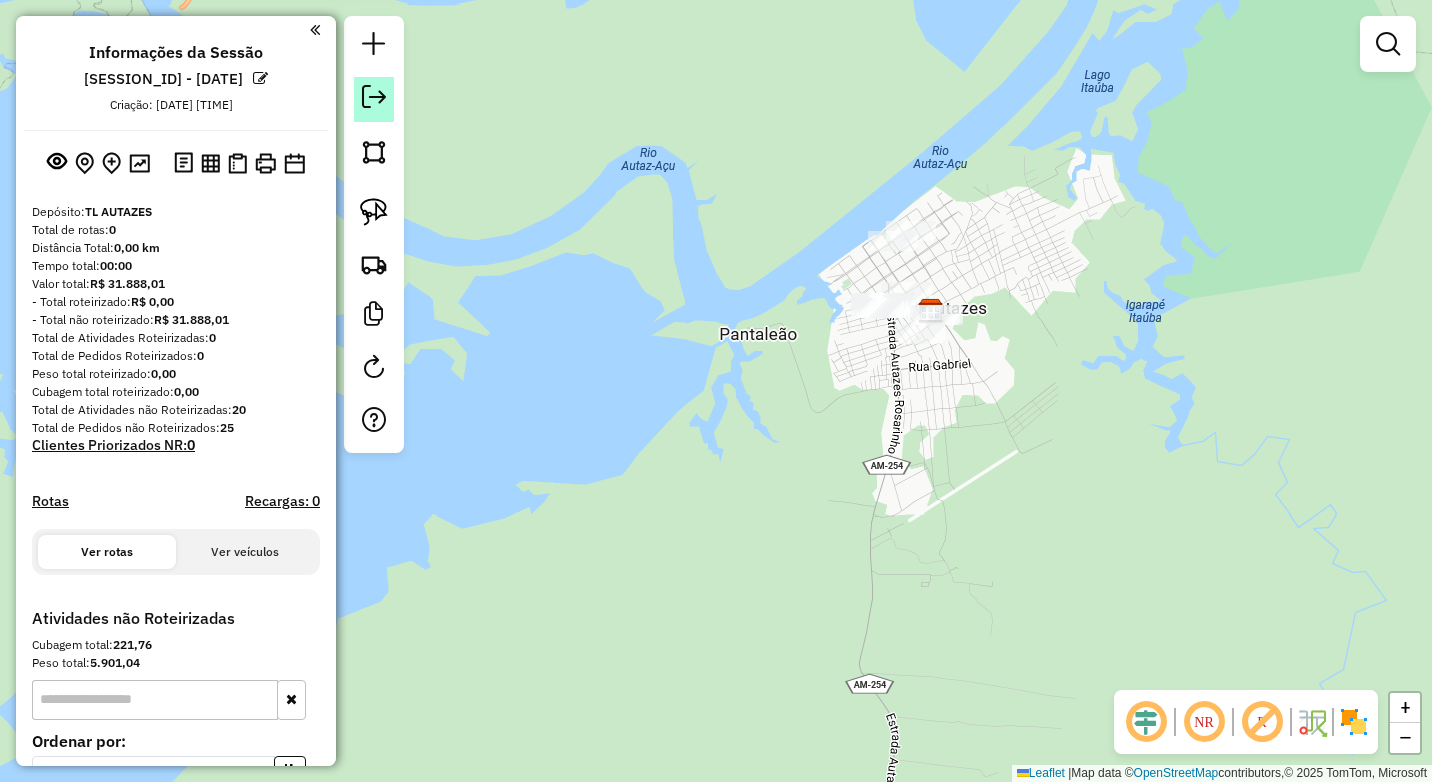 click 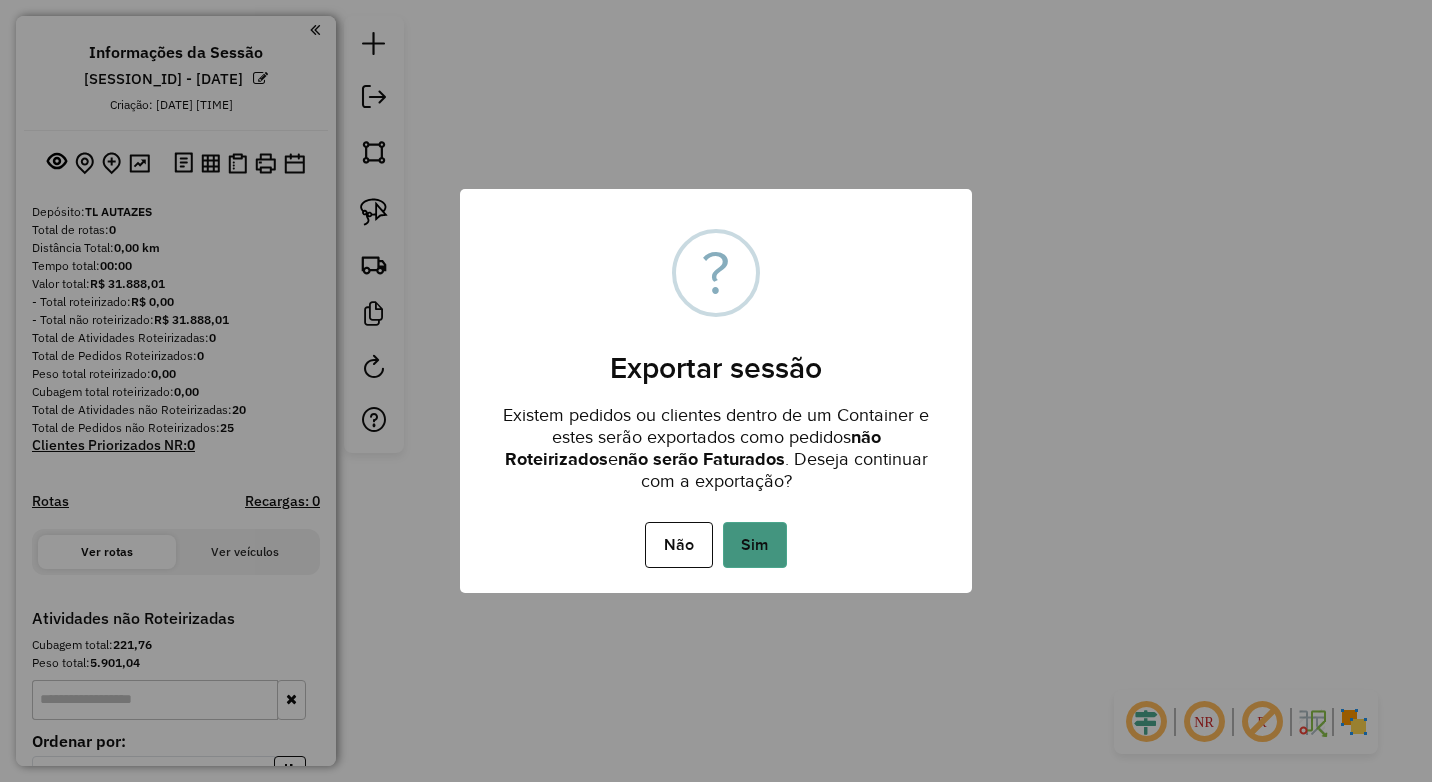 click on "Sim" at bounding box center (755, 545) 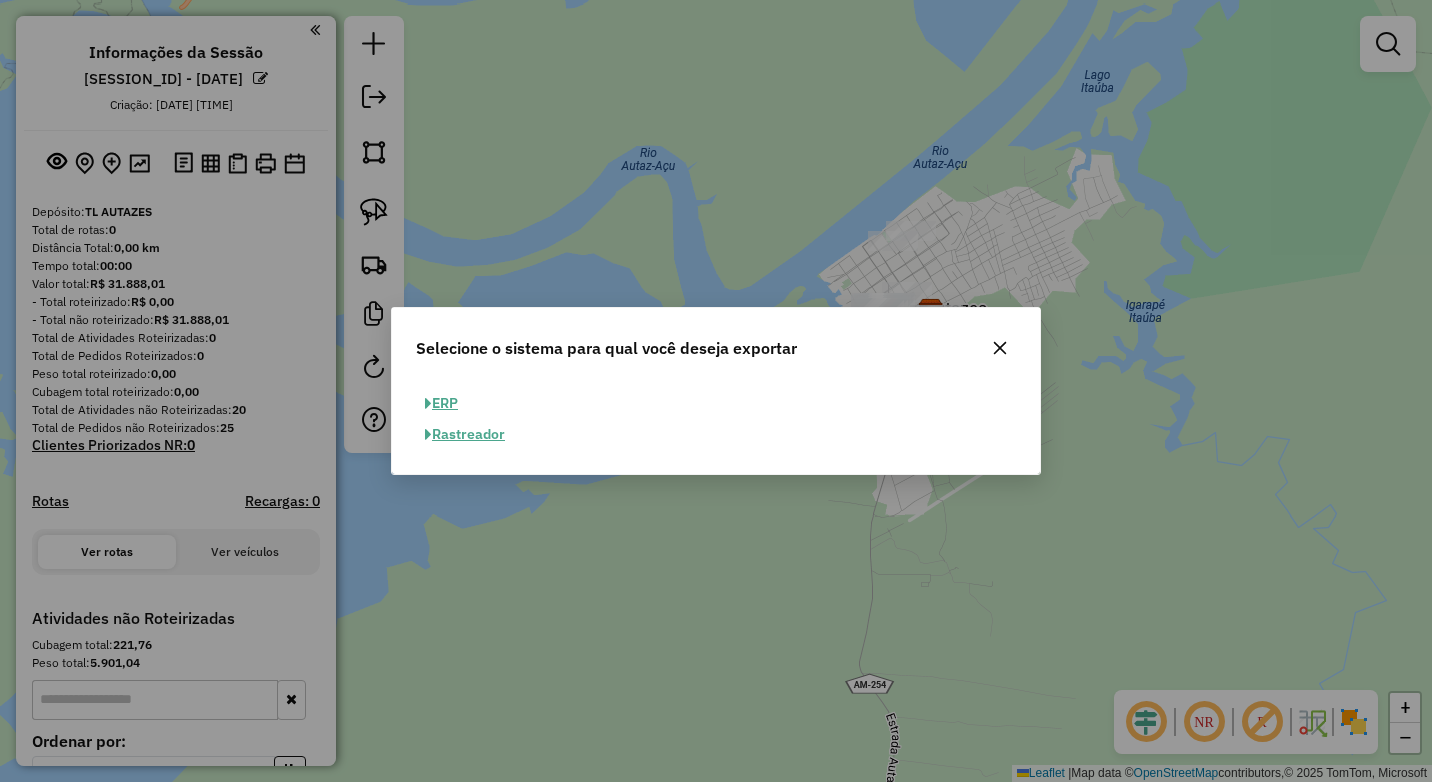 click on "ERP" 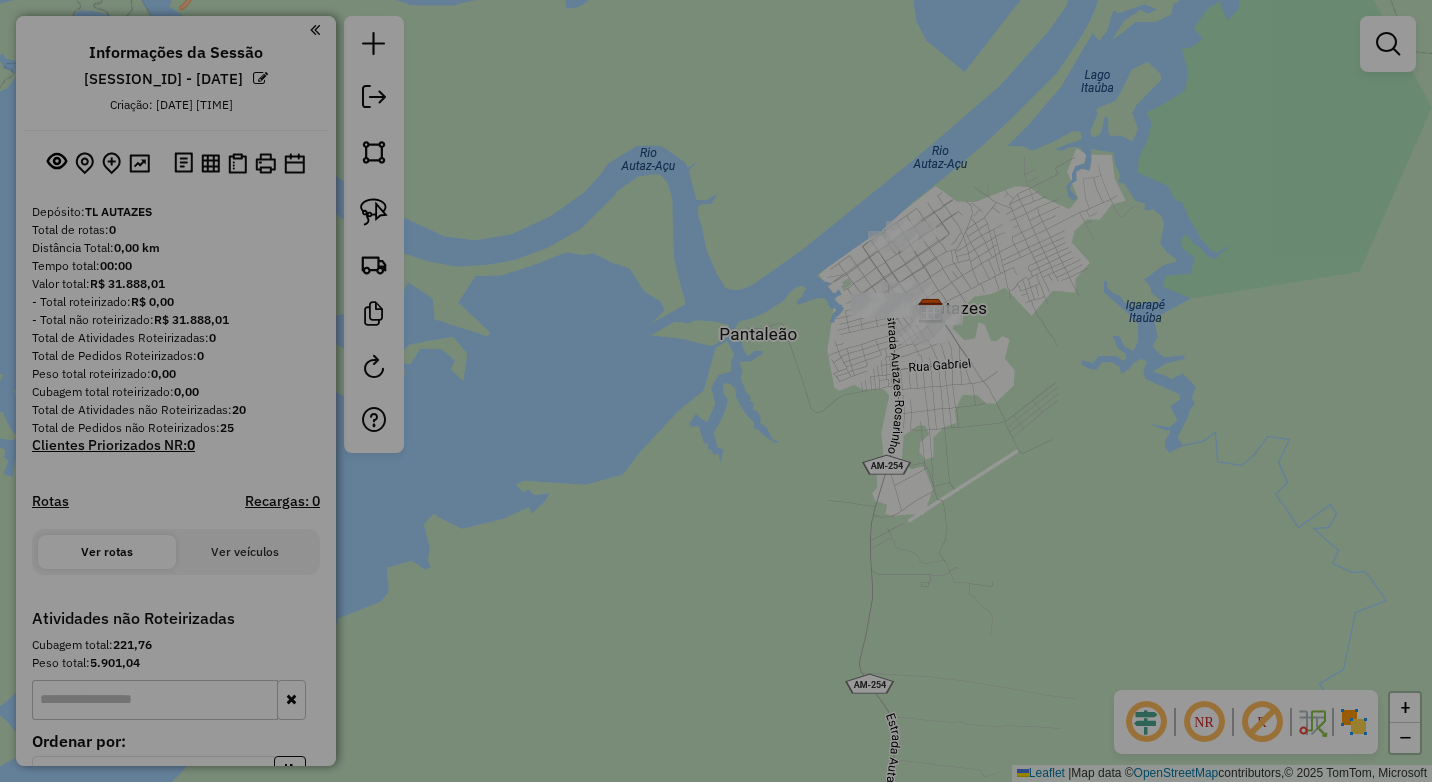 select on "**" 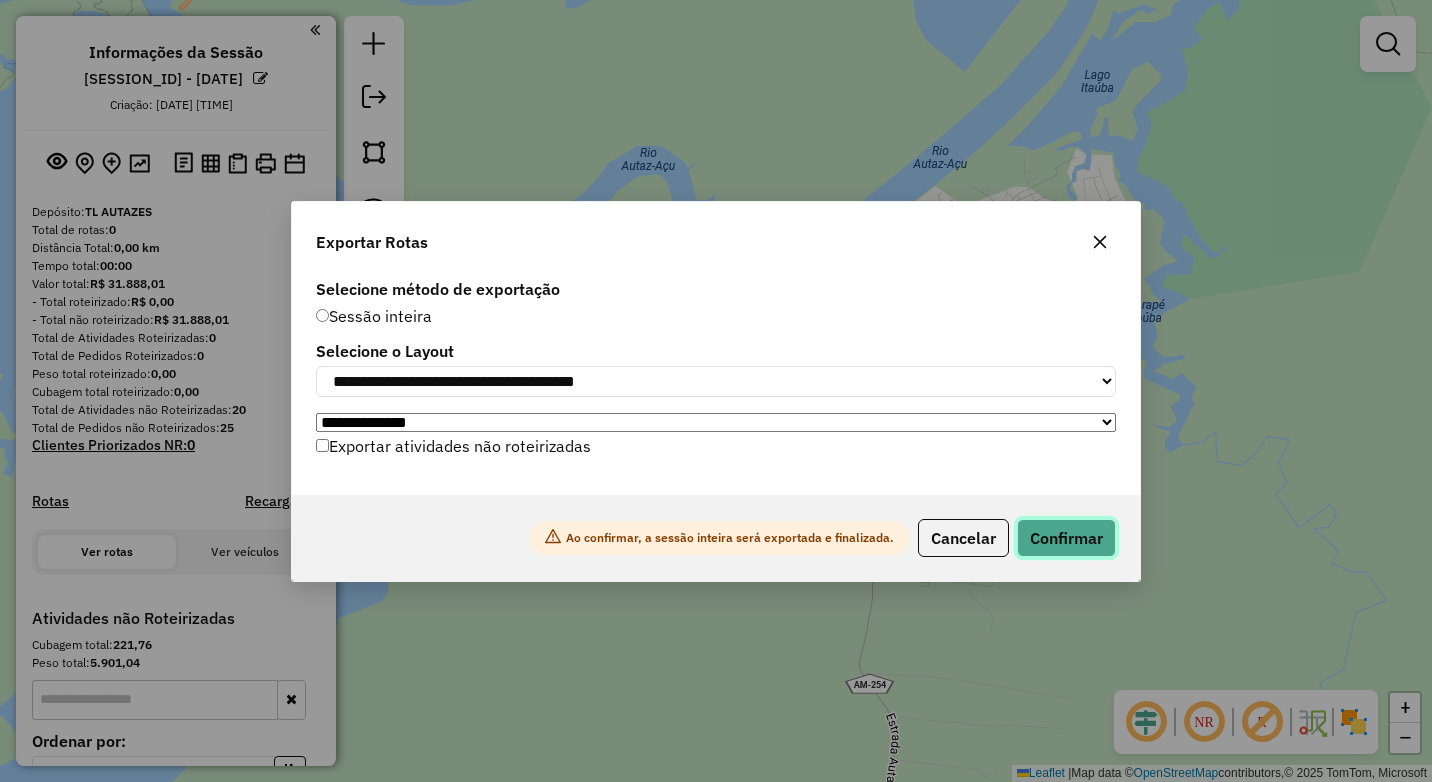 click on "Confirmar" 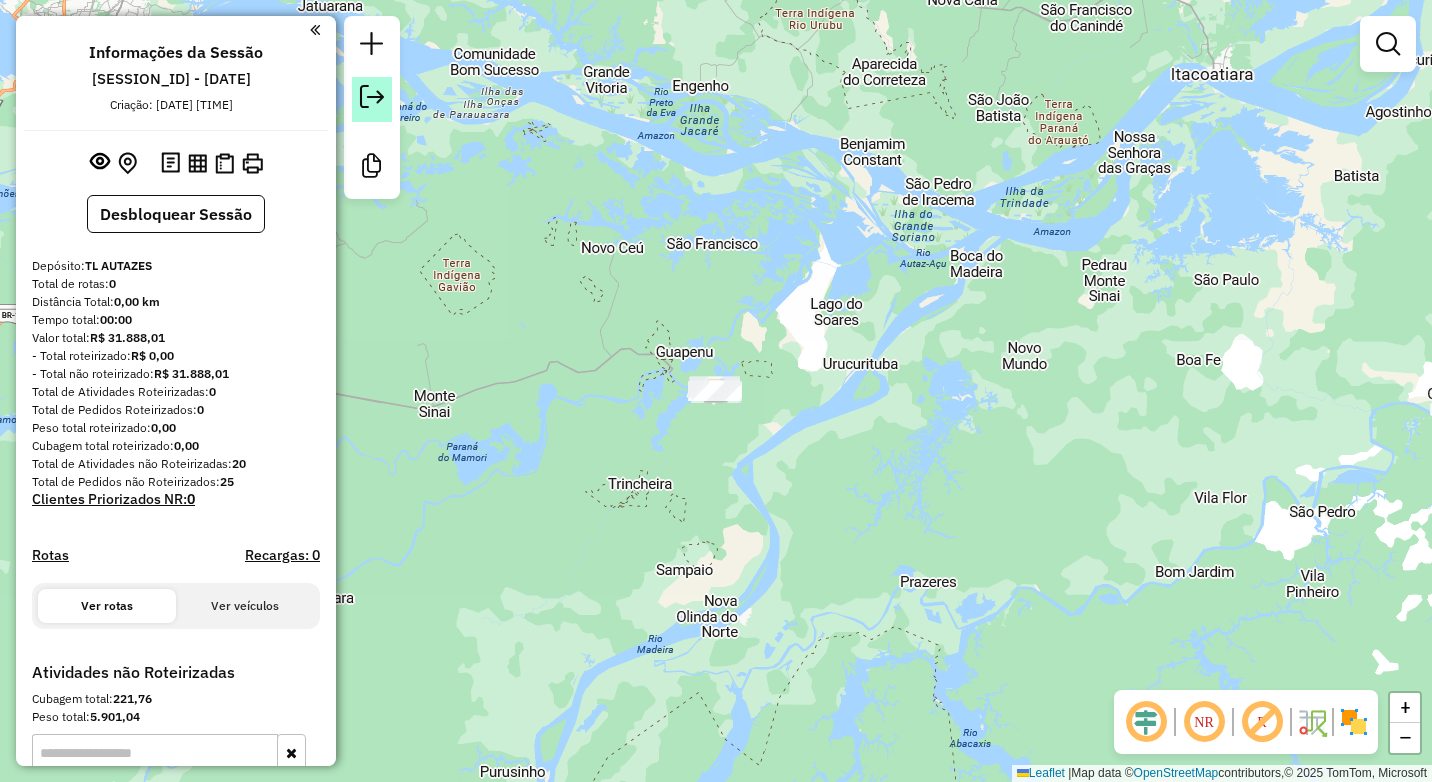 click 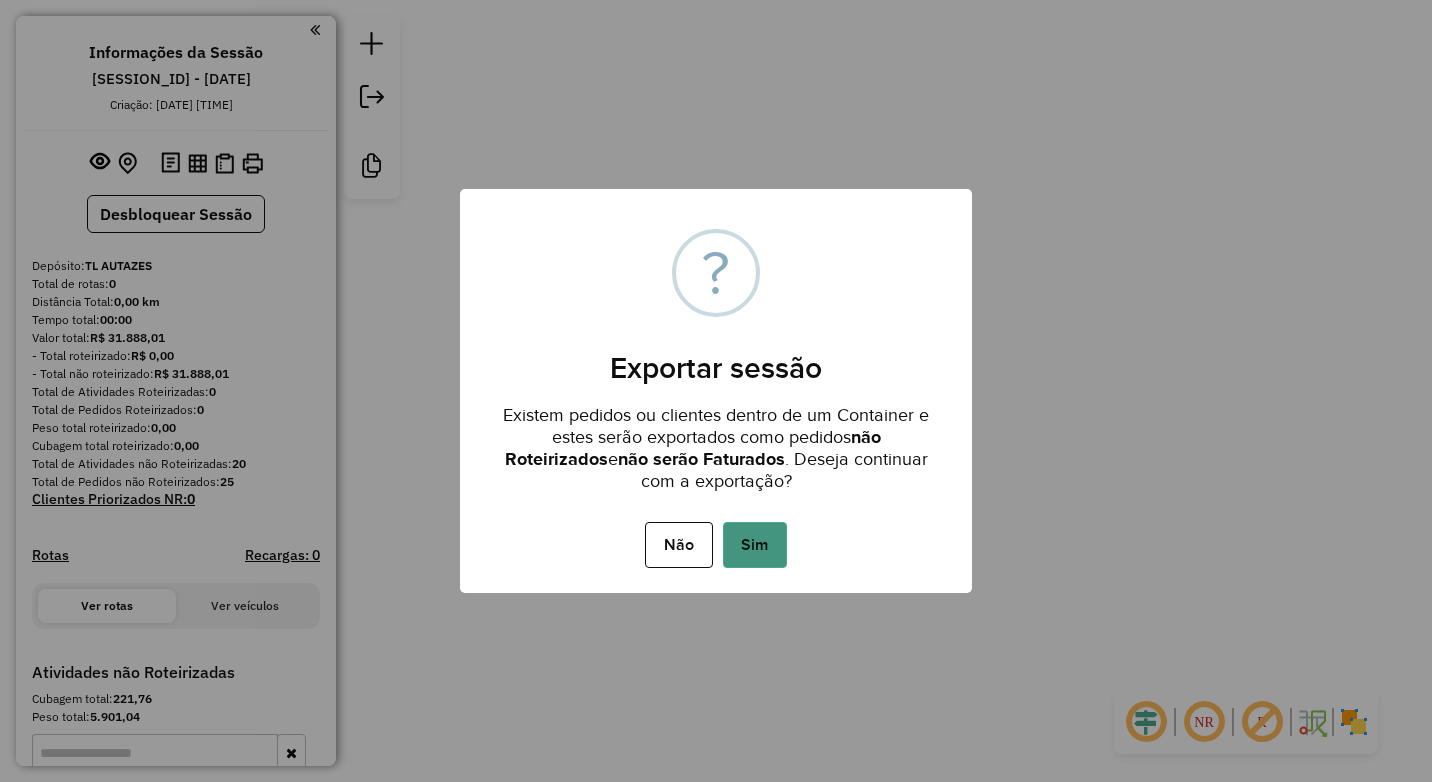 click on "Sim" at bounding box center (755, 545) 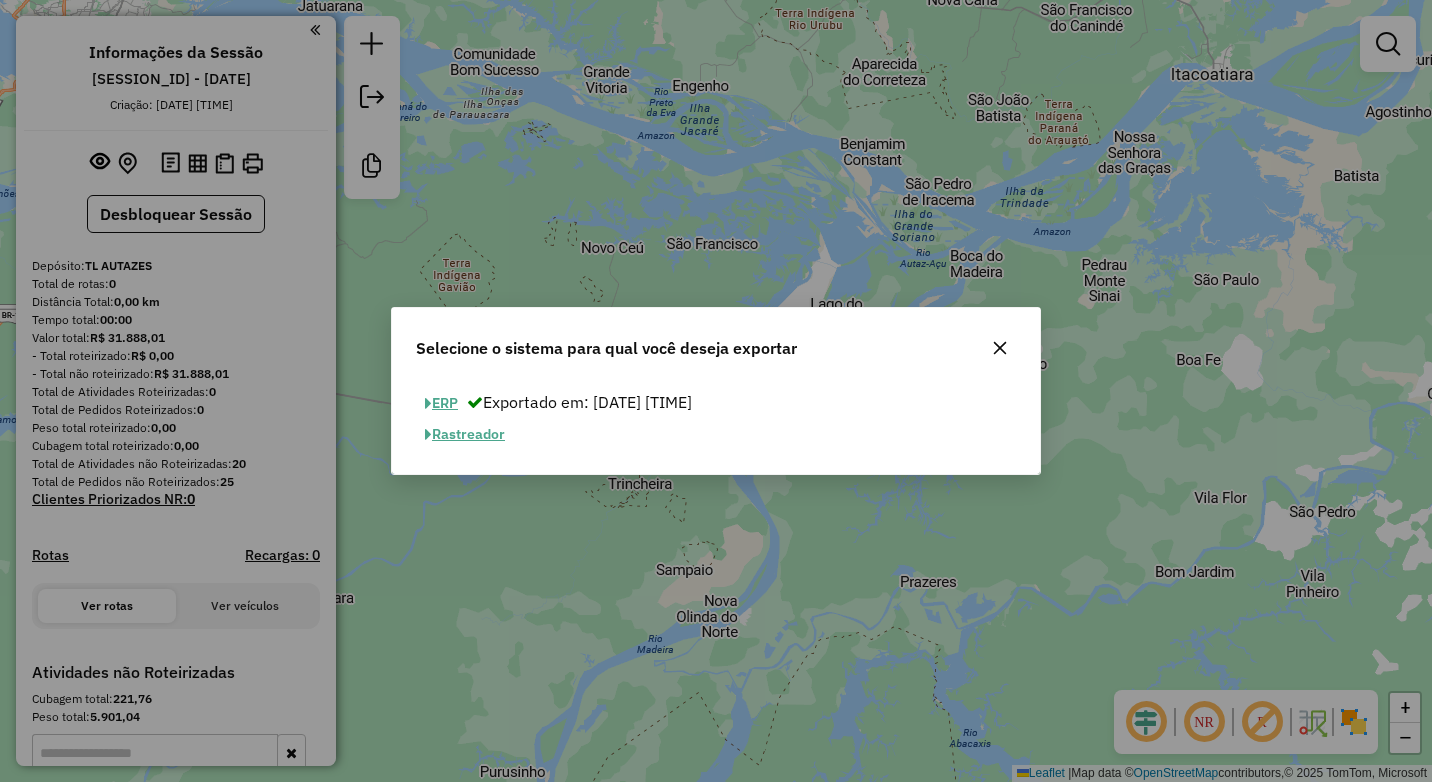 click on "ERP" 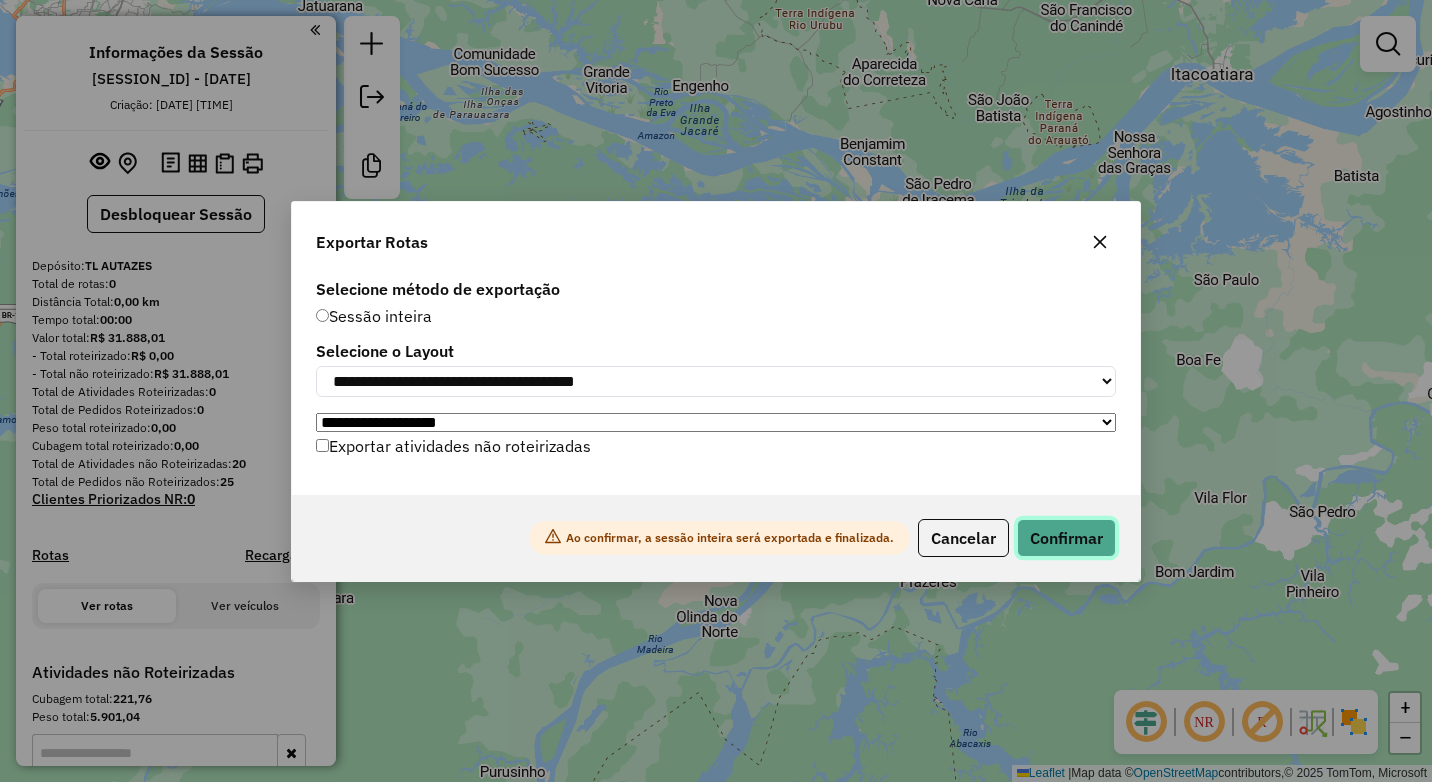 click on "Confirmar" 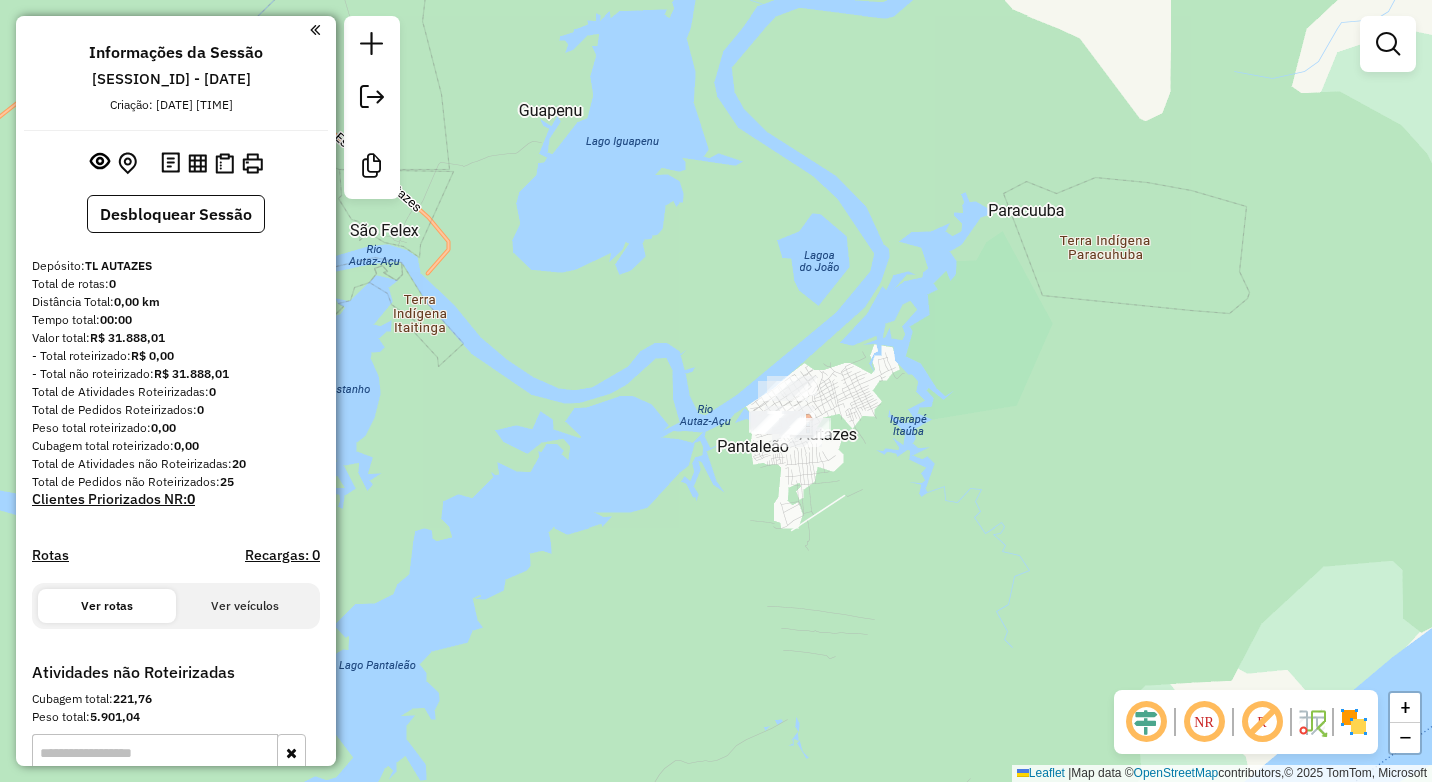 click on "Janela de atendimento Grade de atendimento Capacidade Transportadoras Veículos Cliente Pedidos  Rotas Selecione os dias de semana para filtrar as janelas de atendimento  Seg   Ter   Qua   Qui   Sex   Sáb   Dom  Informe o período da janela de atendimento: De: Até:  Filtrar exatamente a janela do cliente  Considerar janela de atendimento padrão  Selecione os dias de semana para filtrar as grades de atendimento  Seg   Ter   Qua   Qui   Sex   Sáb   Dom   Considerar clientes sem dia de atendimento cadastrado  Clientes fora do dia de atendimento selecionado Filtrar as atividades entre os valores definidos abaixo:  Peso mínimo:   Peso máximo:   Cubagem mínima:   Cubagem máxima:   De:   Até:  Filtrar as atividades entre o tempo de atendimento definido abaixo:  De:   Até:   Considerar capacidade total dos clientes não roteirizados Transportadora: Selecione um ou mais itens Tipo de veículo: Selecione um ou mais itens Veículo: Selecione um ou mais itens Motorista: Selecione um ou mais itens Nome: Rótulo:" 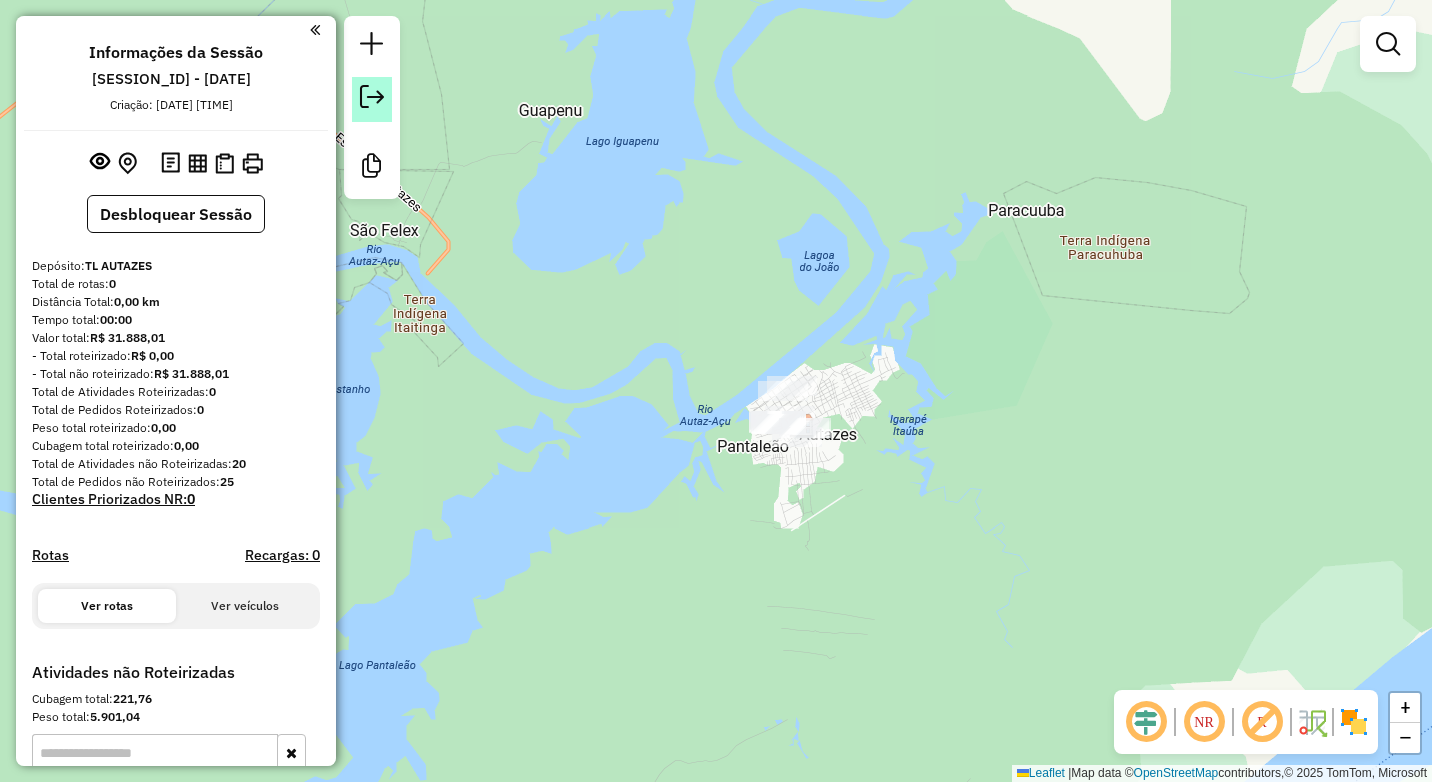 click 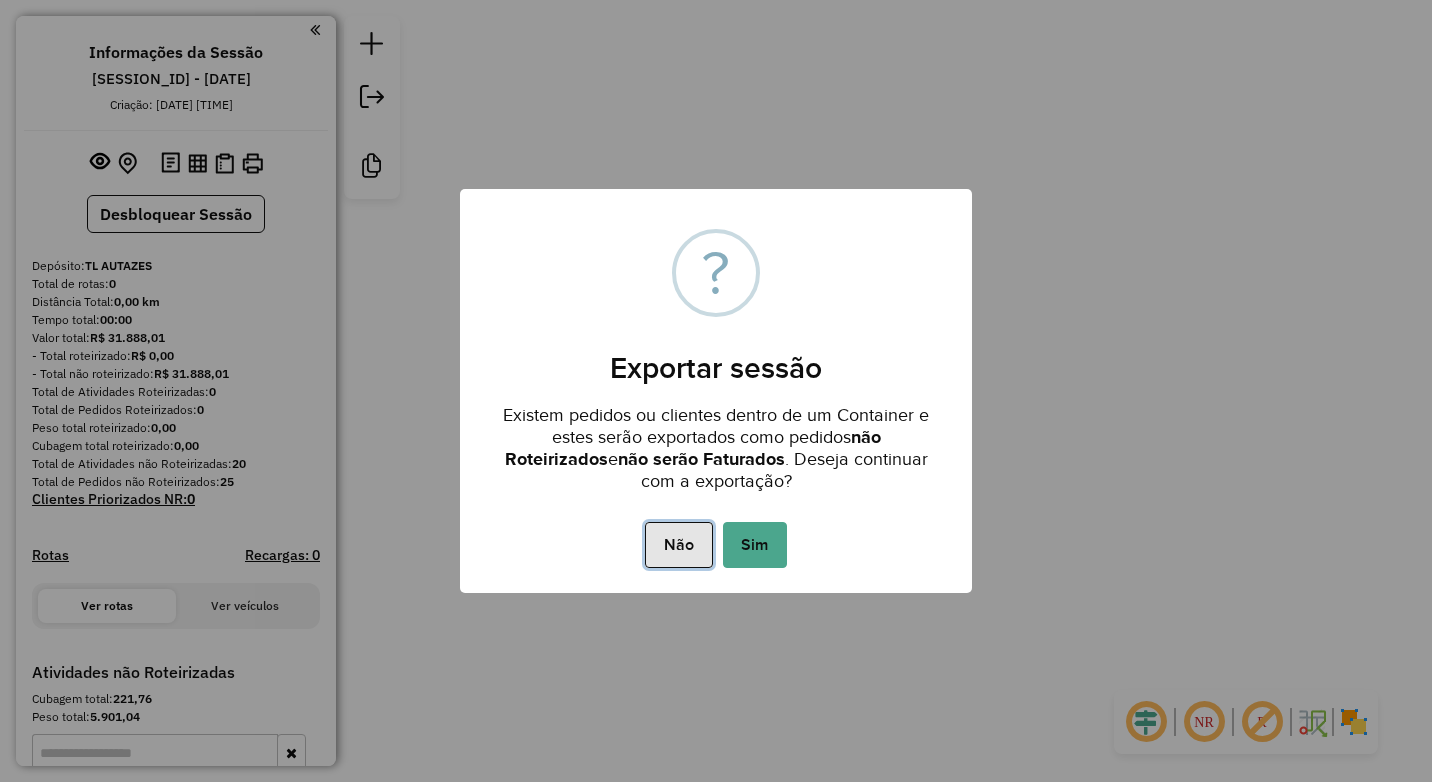 click on "Não" at bounding box center [678, 545] 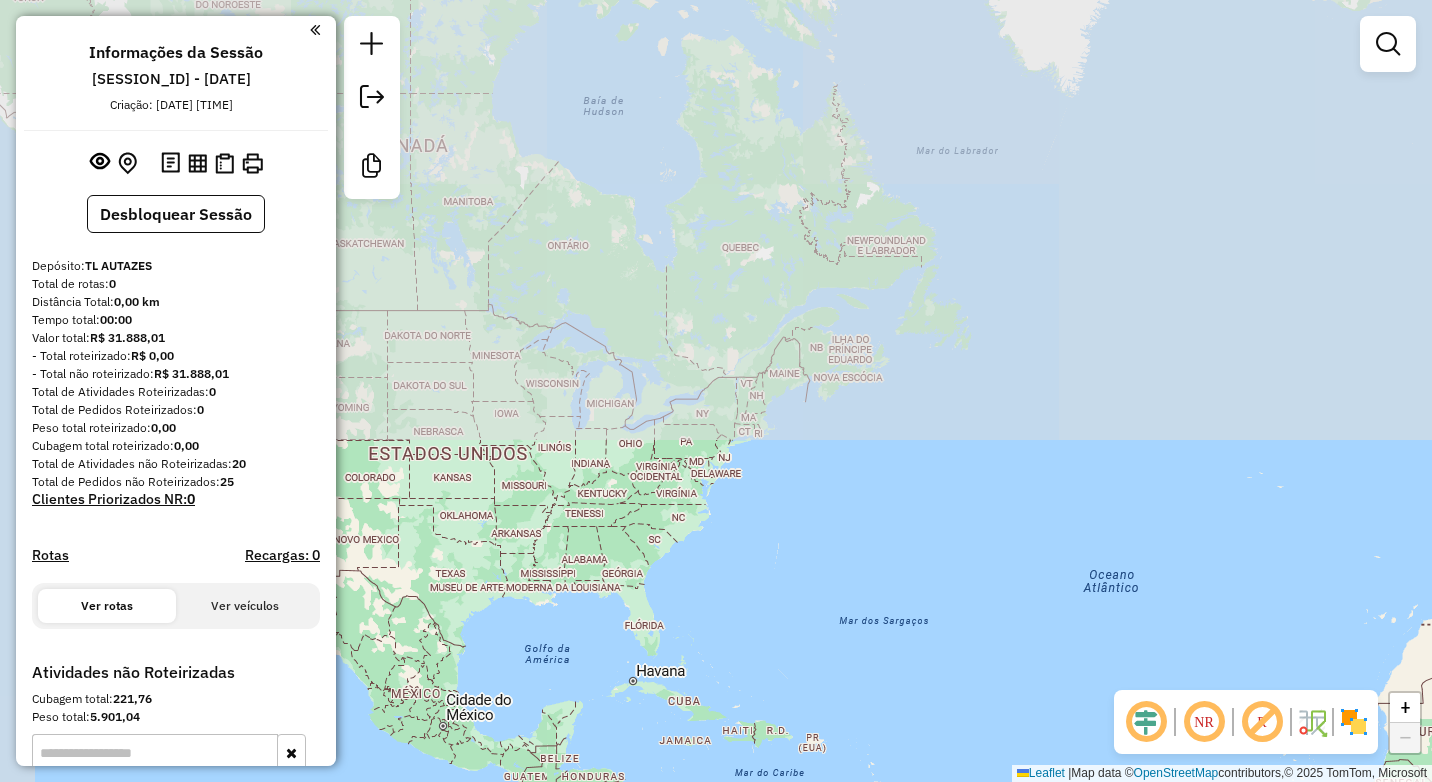 drag, startPoint x: 651, startPoint y: 305, endPoint x: 650, endPoint y: 496, distance: 191.00262 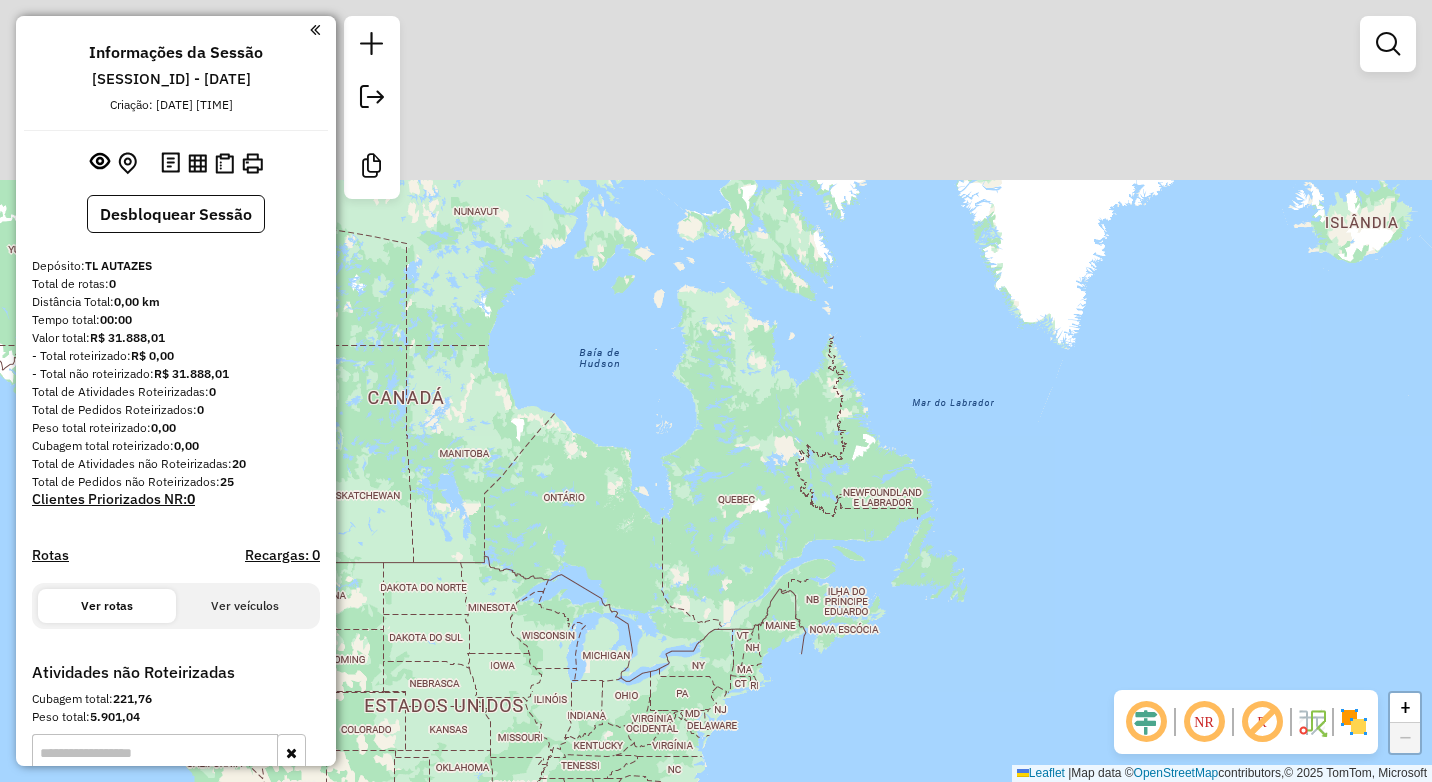 drag, startPoint x: 703, startPoint y: 627, endPoint x: 703, endPoint y: 812, distance: 185 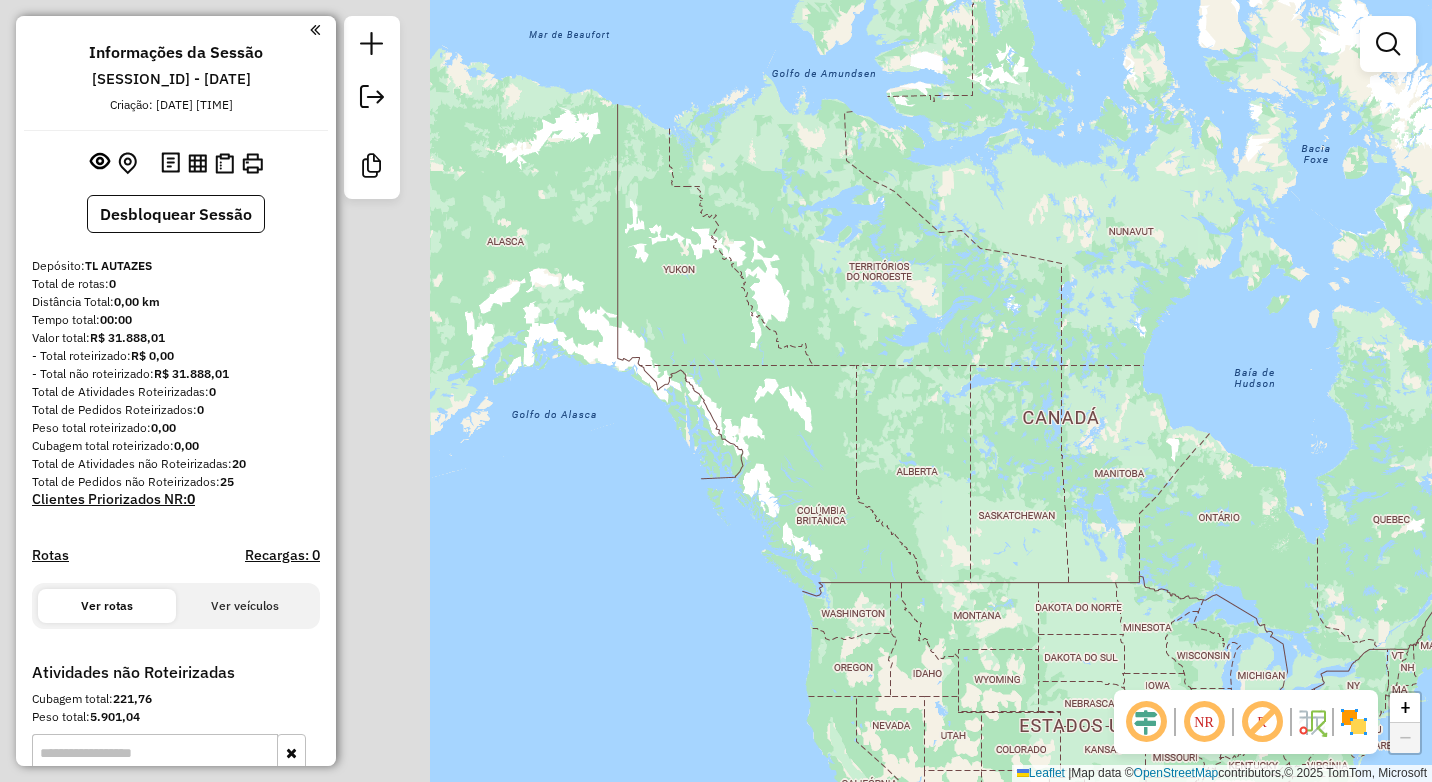 drag, startPoint x: 683, startPoint y: 657, endPoint x: 1360, endPoint y: 523, distance: 690.13403 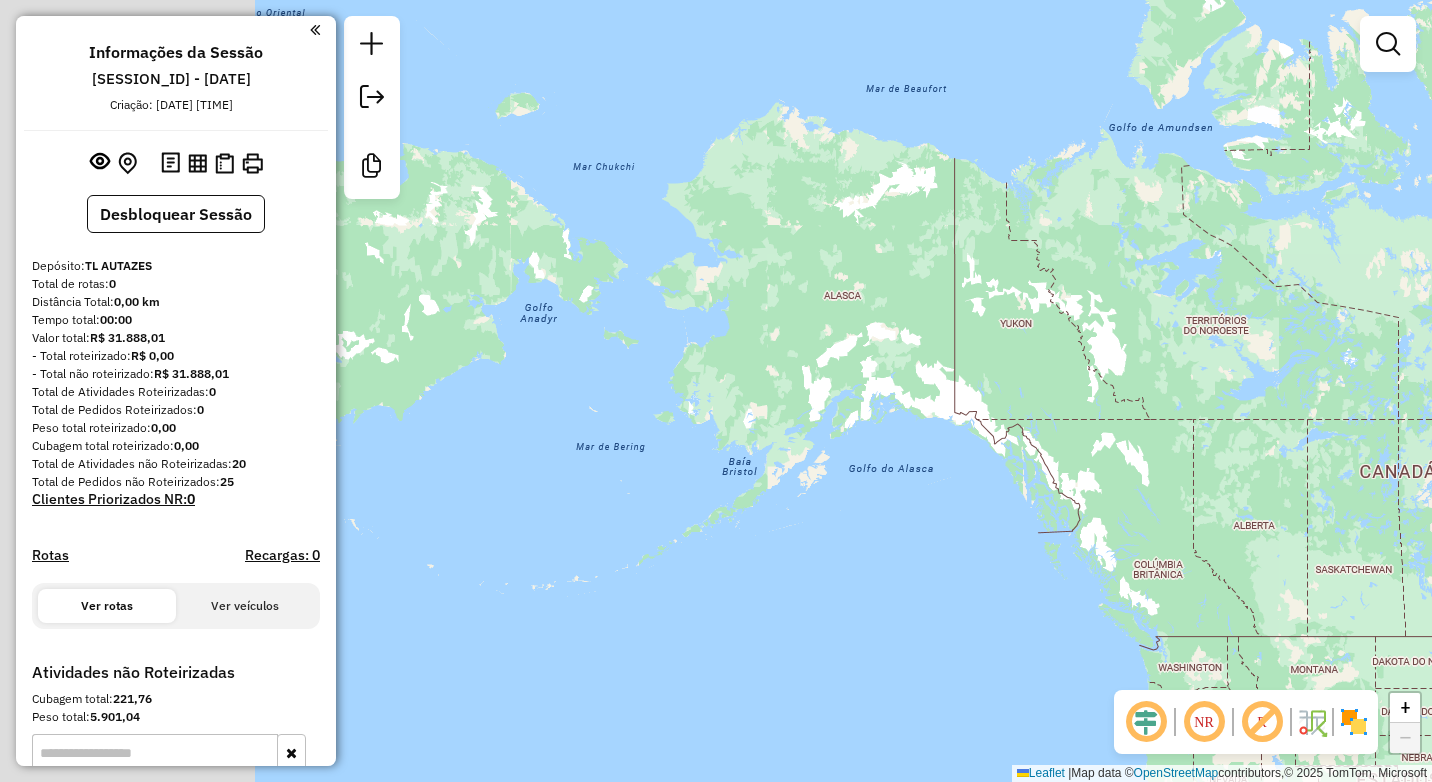 drag, startPoint x: 648, startPoint y: 474, endPoint x: 1337, endPoint y: 574, distance: 696.21906 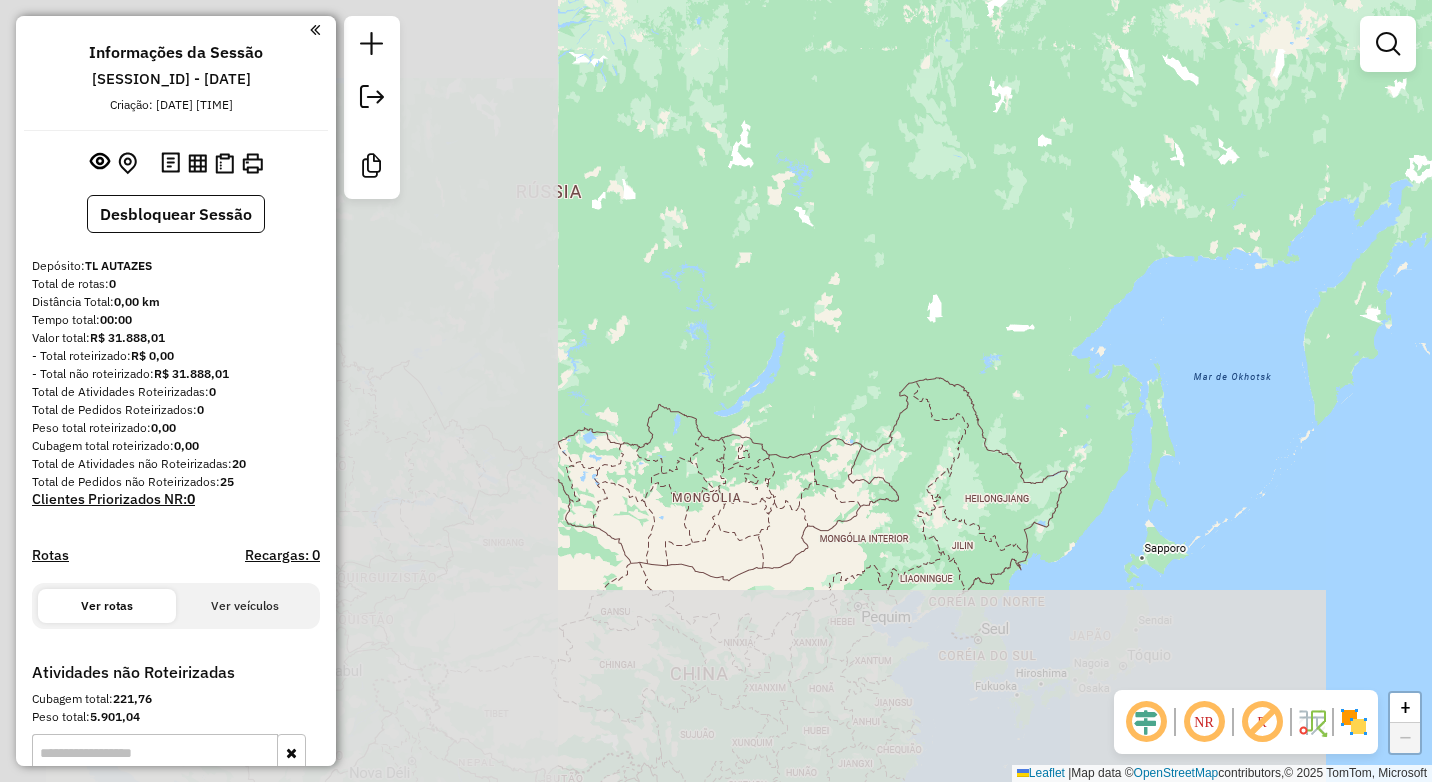 drag, startPoint x: 682, startPoint y: 516, endPoint x: 1368, endPoint y: 305, distance: 717.7165 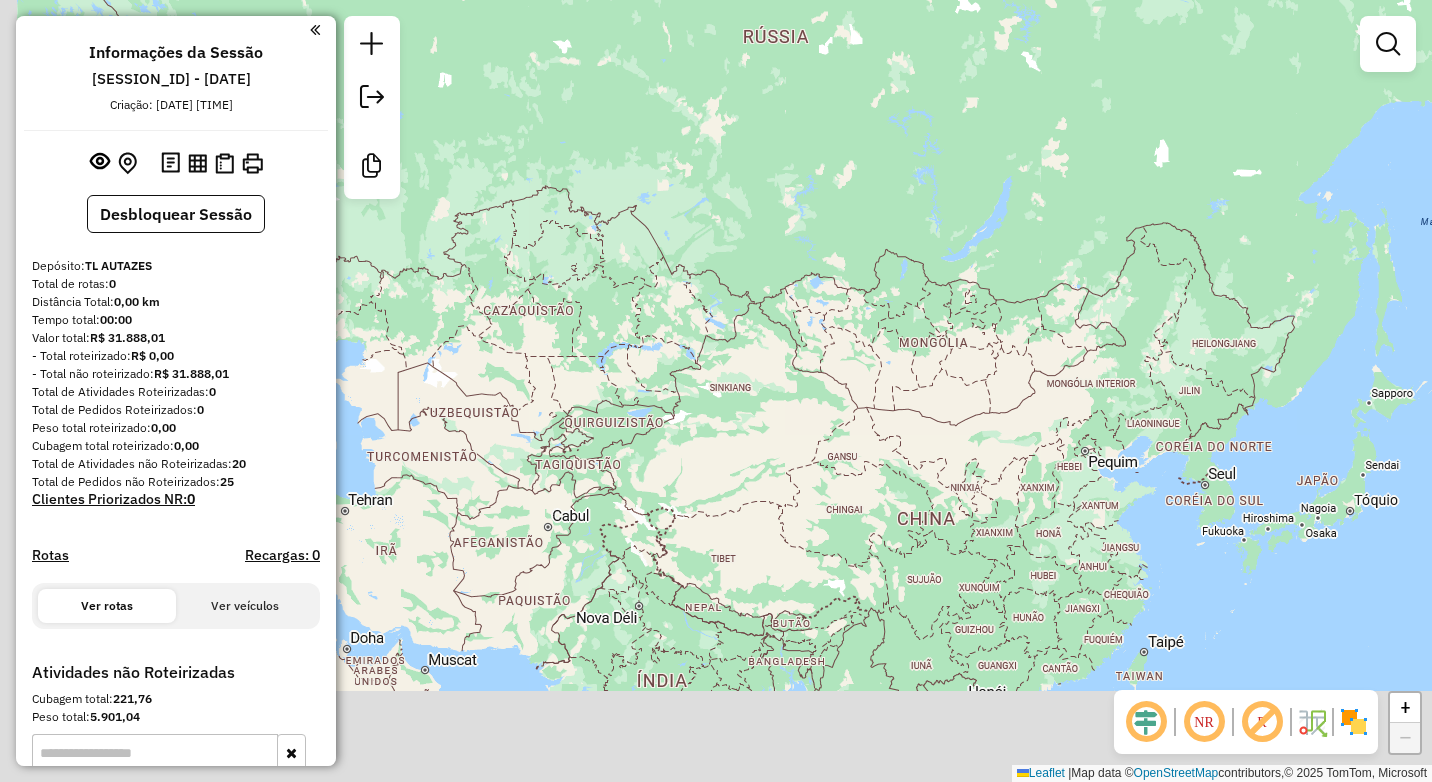 drag, startPoint x: 803, startPoint y: 430, endPoint x: 1321, endPoint y: 228, distance: 555.9928 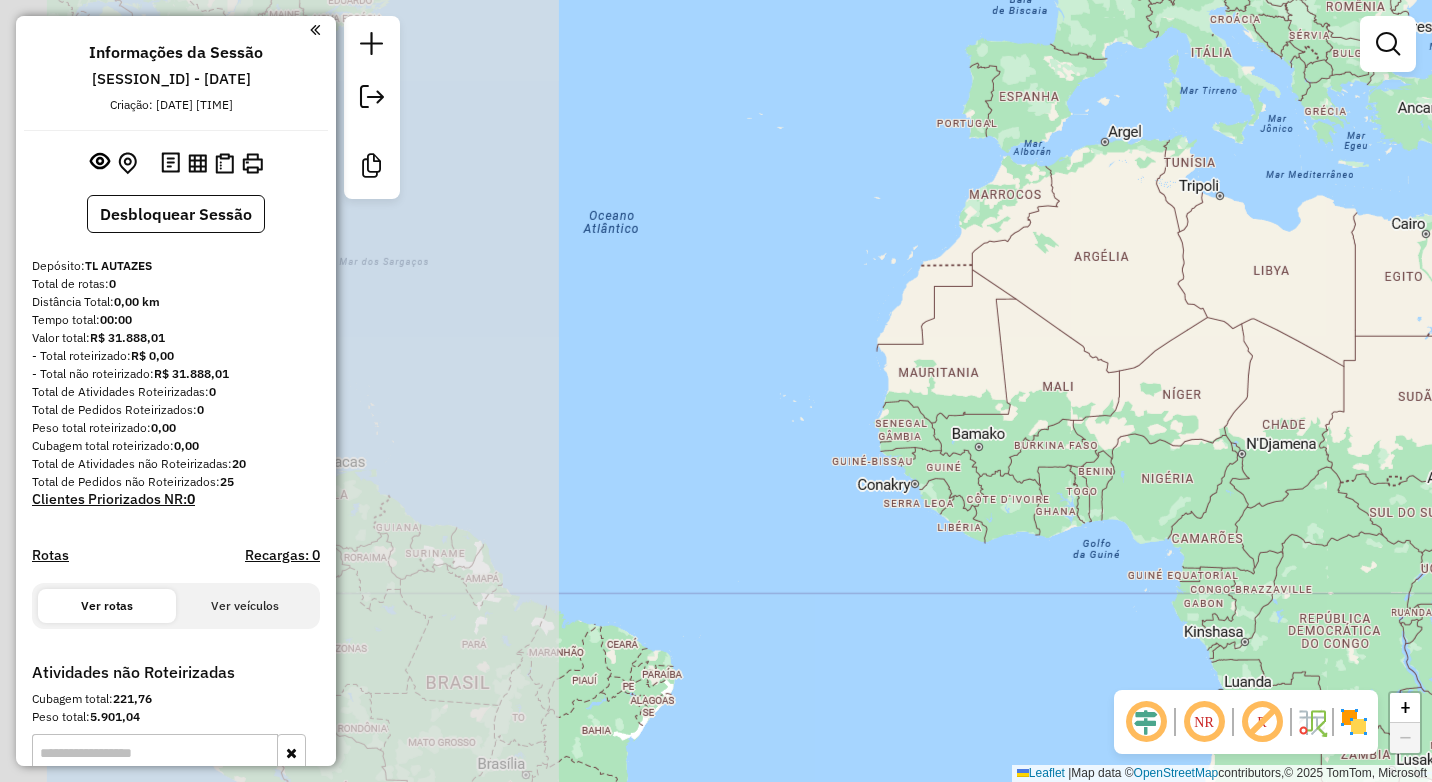 drag, startPoint x: 435, startPoint y: 483, endPoint x: 1188, endPoint y: 231, distance: 794.04846 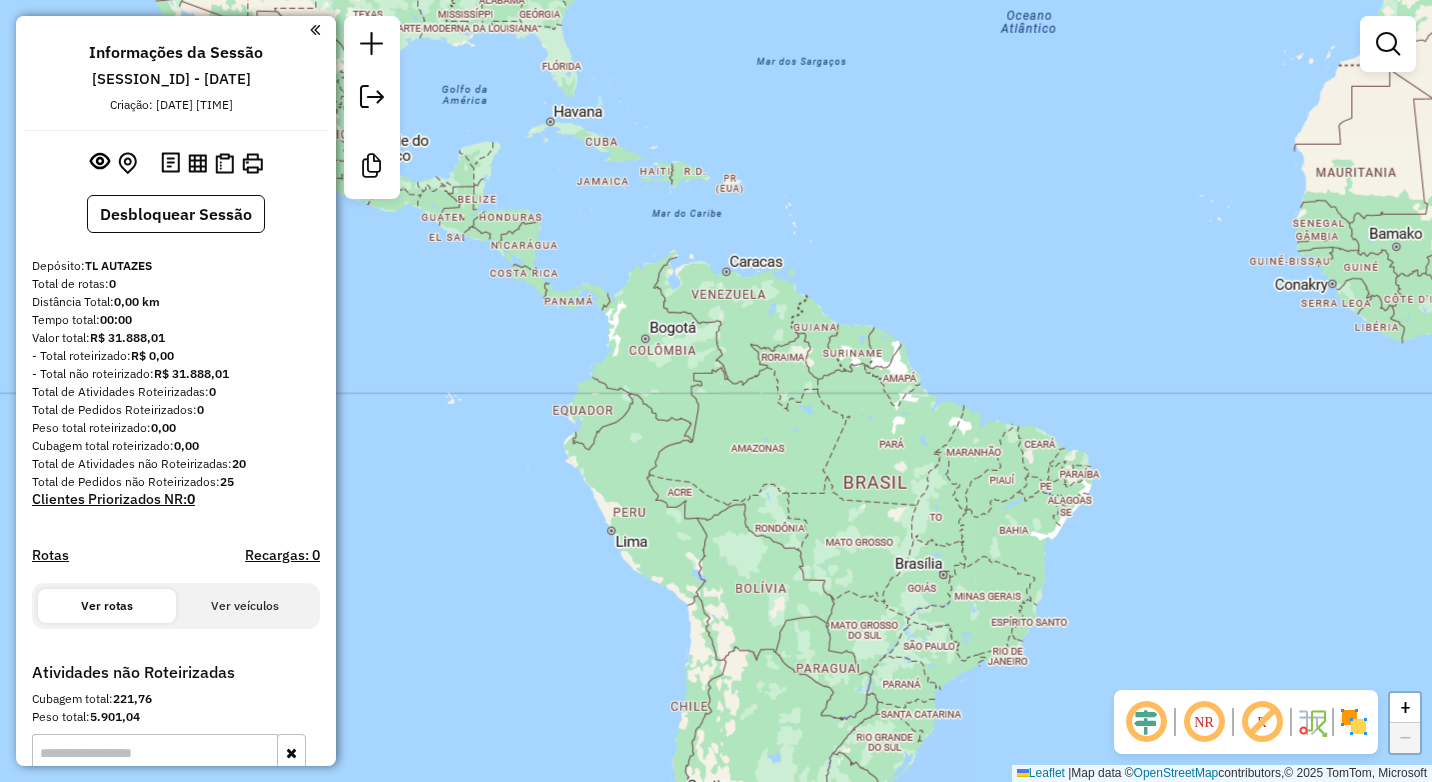 drag, startPoint x: 579, startPoint y: 308, endPoint x: 1174, endPoint y: 271, distance: 596.1493 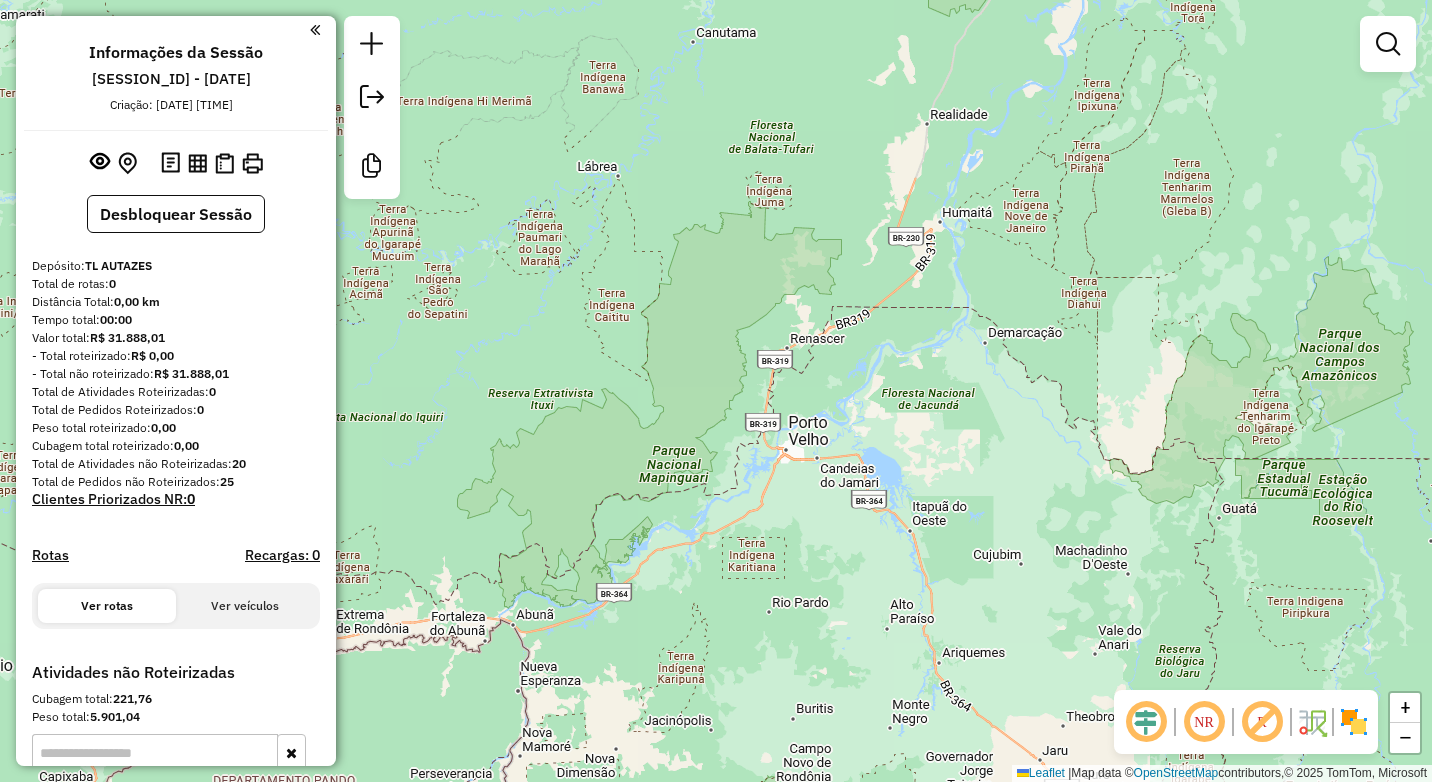 drag, startPoint x: 1056, startPoint y: 254, endPoint x: 1041, endPoint y: 370, distance: 116.965805 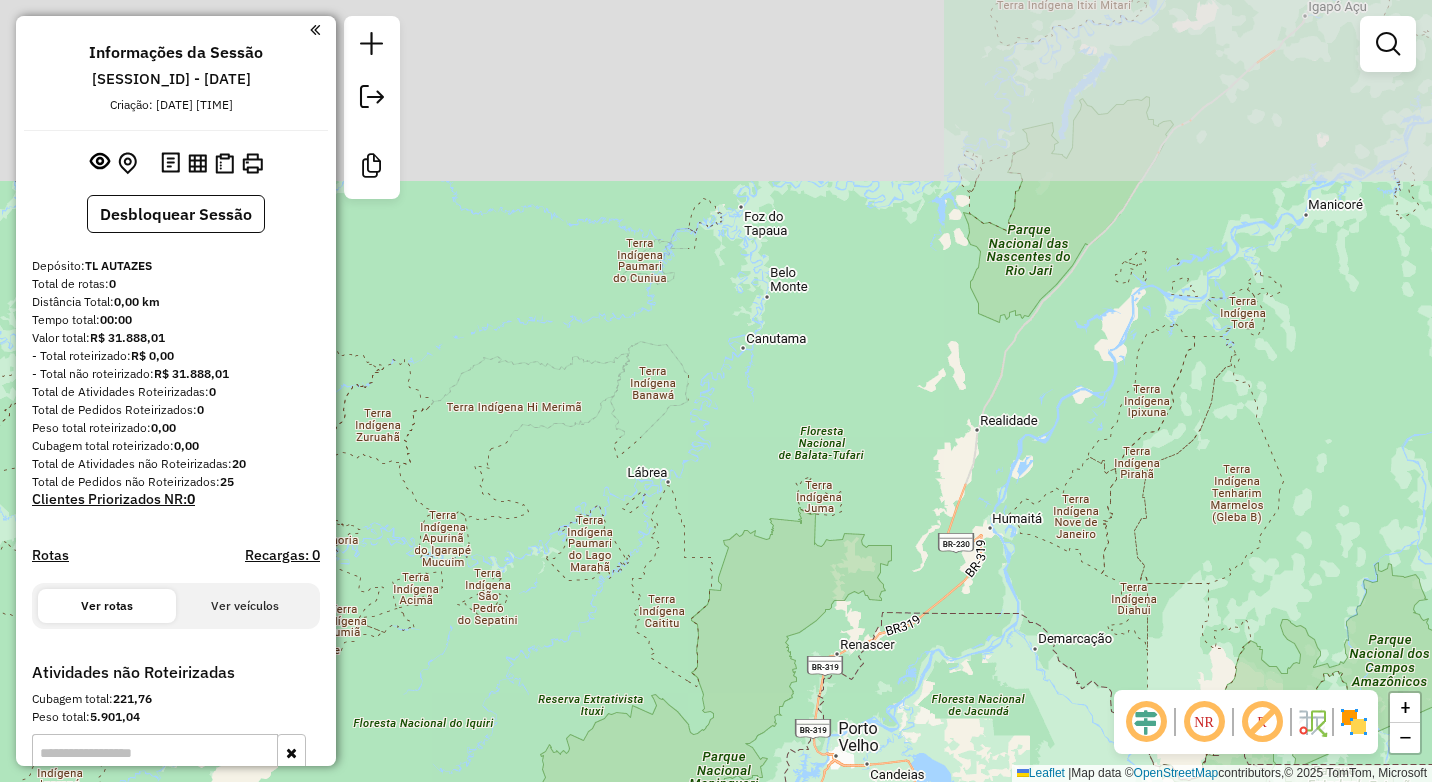 drag, startPoint x: 951, startPoint y: 372, endPoint x: 1000, endPoint y: 616, distance: 248.87146 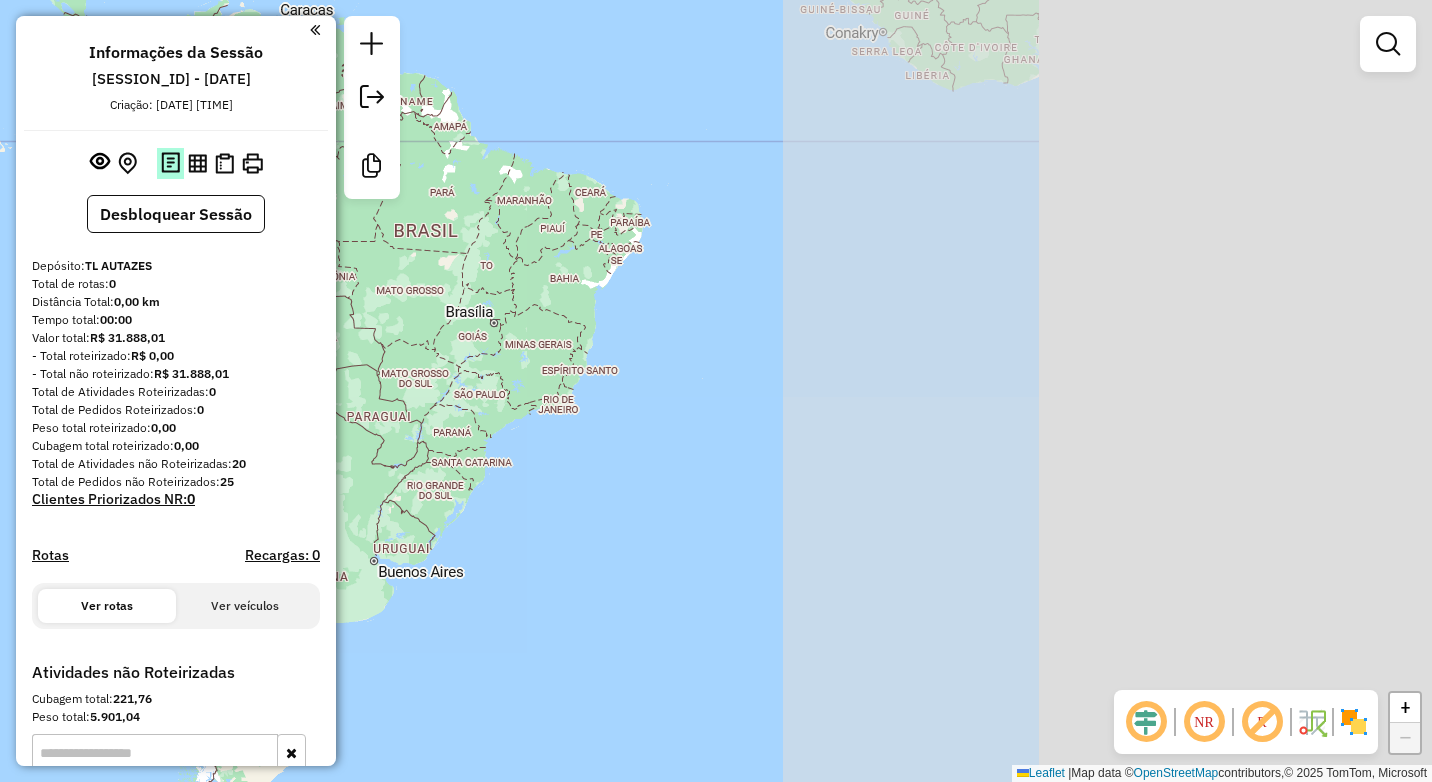 drag, startPoint x: 1175, startPoint y: 304, endPoint x: 169, endPoint y: 148, distance: 1018.02356 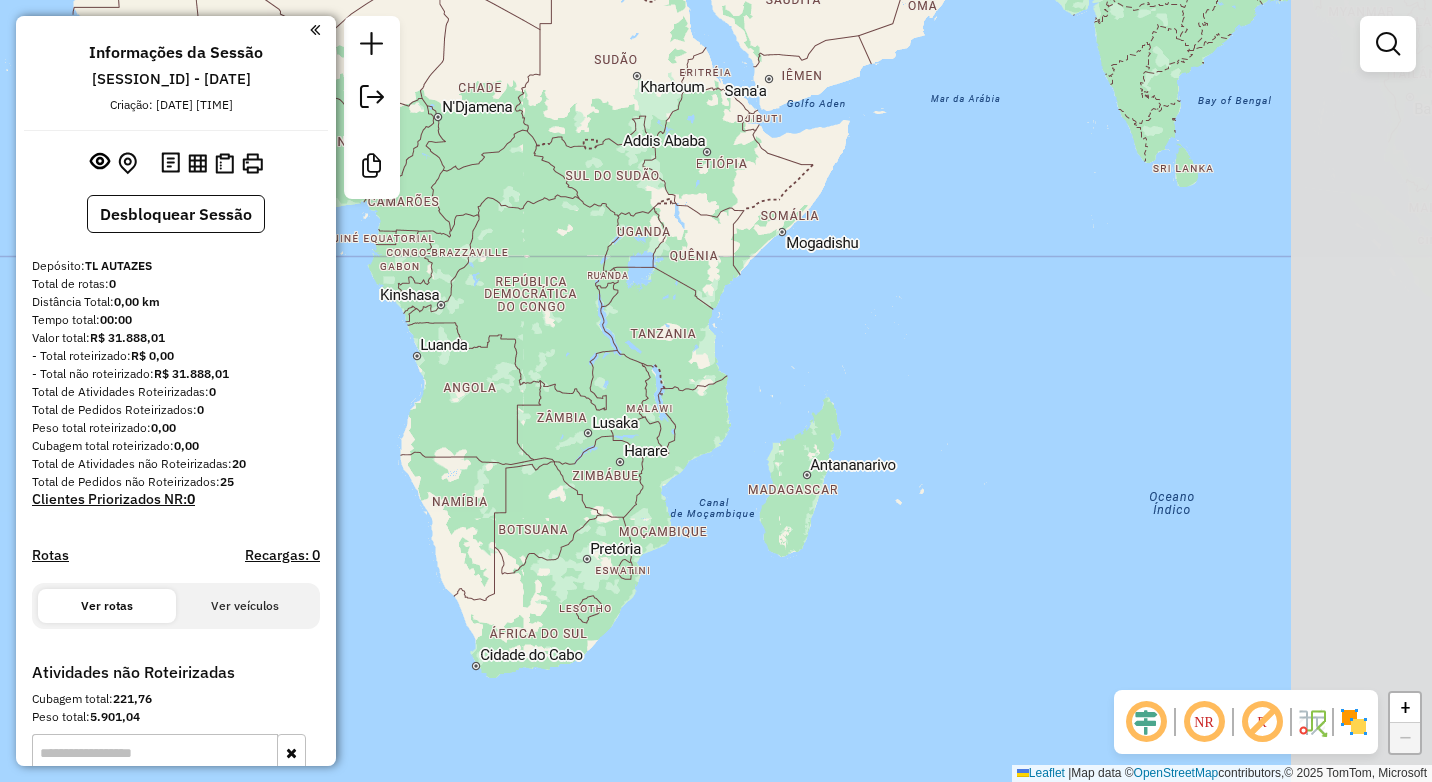 drag, startPoint x: 865, startPoint y: 300, endPoint x: 531, endPoint y: 515, distance: 397.21655 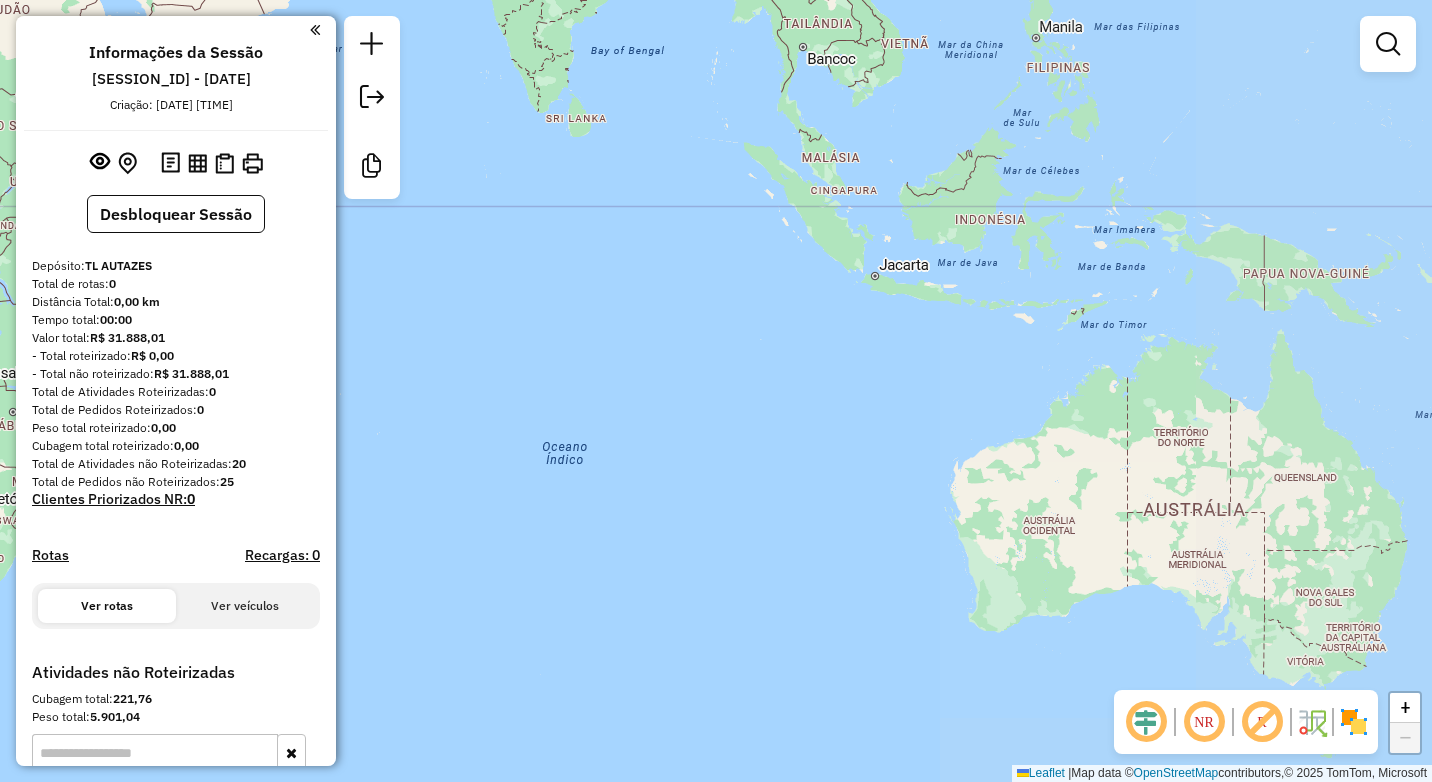 drag, startPoint x: 1345, startPoint y: 392, endPoint x: 653, endPoint y: 294, distance: 698.90485 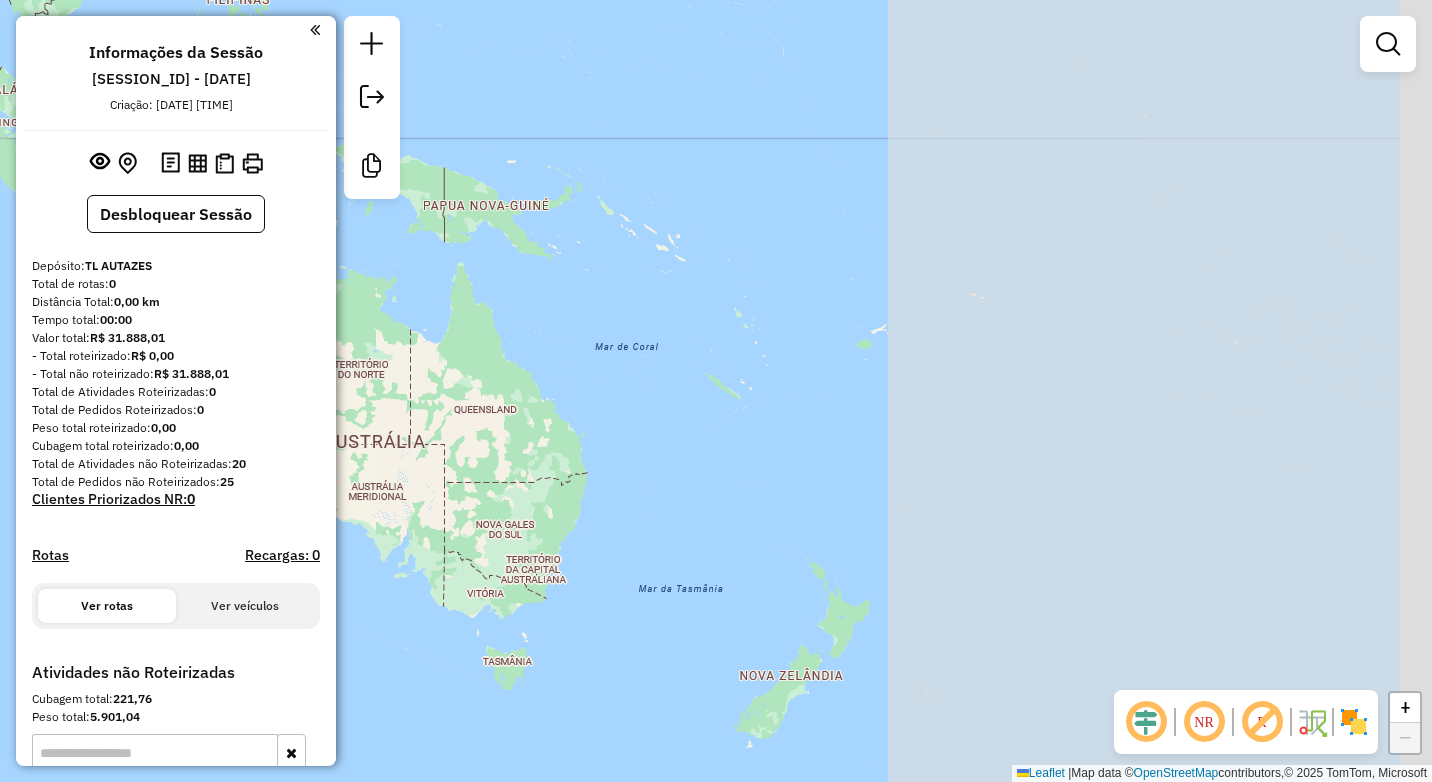 drag, startPoint x: 1097, startPoint y: 370, endPoint x: 448, endPoint y: 320, distance: 650.9232 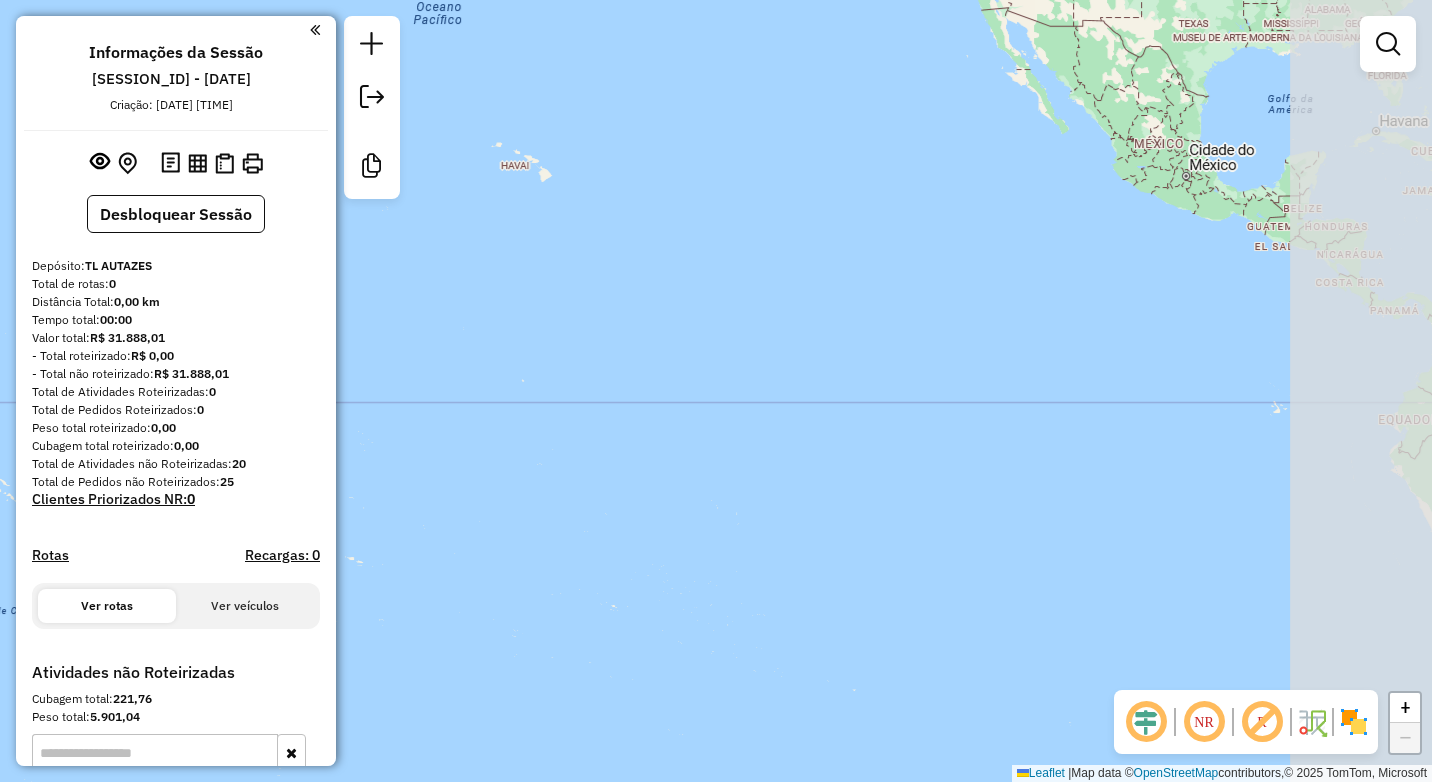 drag, startPoint x: 766, startPoint y: 277, endPoint x: 0, endPoint y: 502, distance: 798.36145 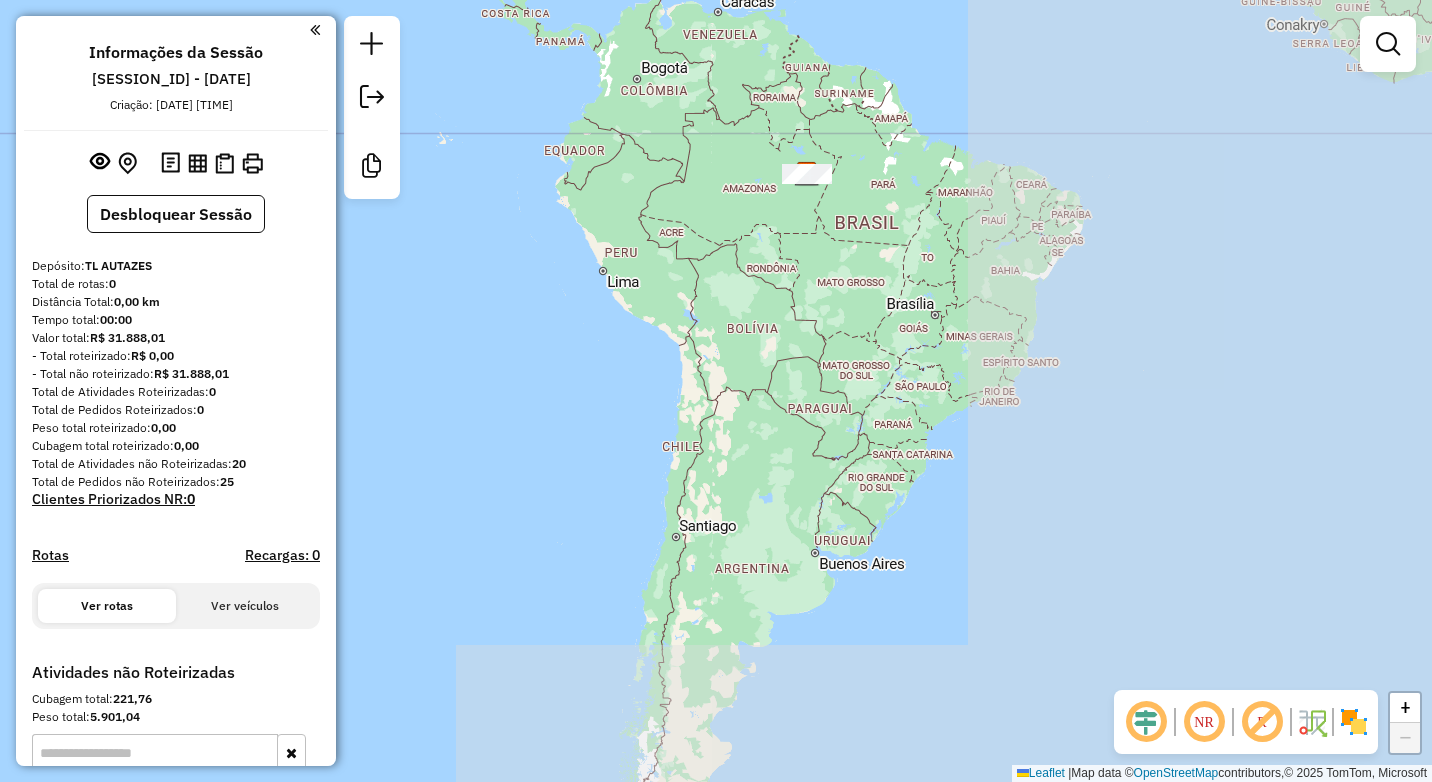 drag, startPoint x: 1135, startPoint y: 264, endPoint x: 757, endPoint y: 106, distance: 409.69257 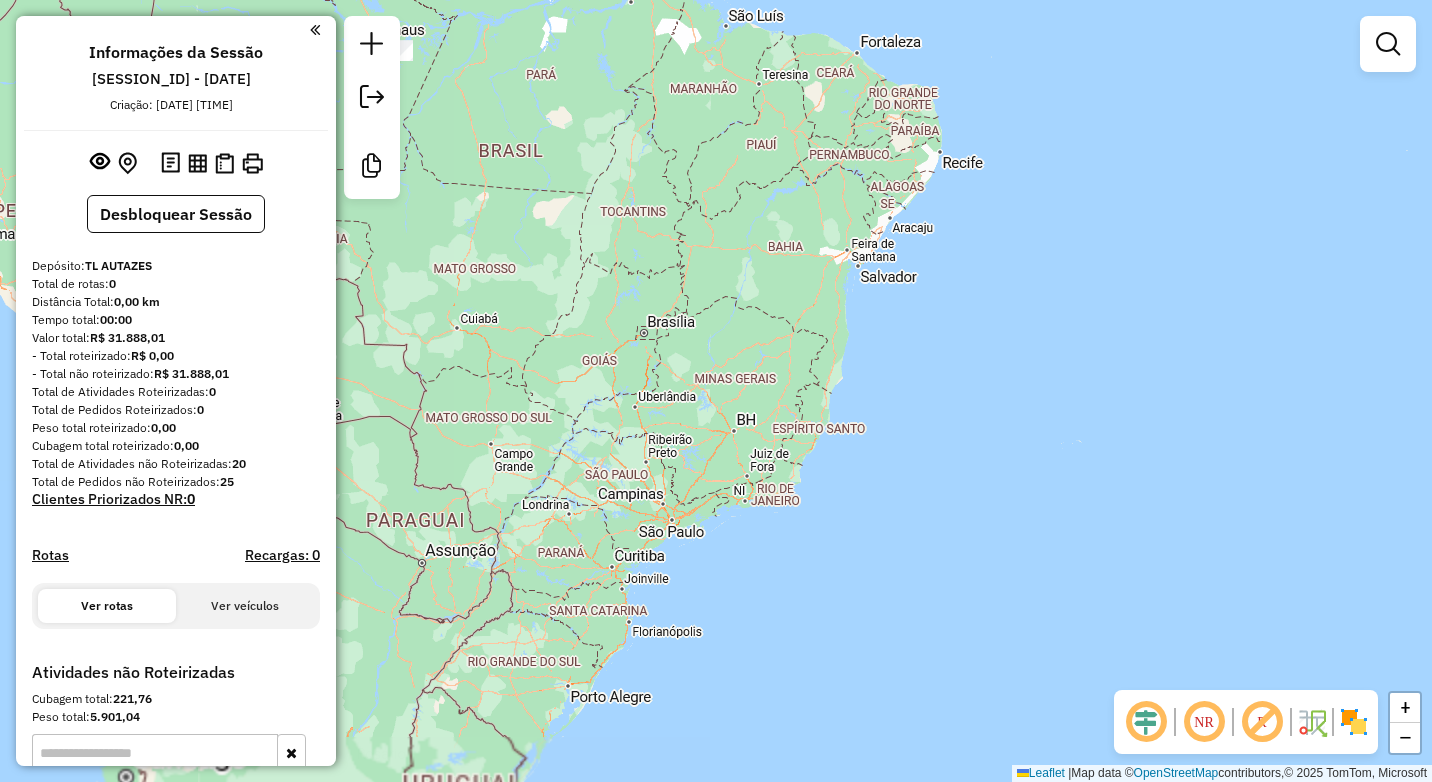 click on "Janela de atendimento Grade de atendimento Capacidade Transportadoras Veículos Cliente Pedidos  Rotas Selecione os dias de semana para filtrar as janelas de atendimento  Seg   Ter   Qua   Qui   Sex   Sáb   Dom  Informe o período da janela de atendimento: De: Até:  Filtrar exatamente a janela do cliente  Considerar janela de atendimento padrão  Selecione os dias de semana para filtrar as grades de atendimento  Seg   Ter   Qua   Qui   Sex   Sáb   Dom   Considerar clientes sem dia de atendimento cadastrado  Clientes fora do dia de atendimento selecionado Filtrar as atividades entre os valores definidos abaixo:  Peso mínimo:   Peso máximo:   Cubagem mínima:   Cubagem máxima:   De:   Até:  Filtrar as atividades entre o tempo de atendimento definido abaixo:  De:   Até:   Considerar capacidade total dos clientes não roteirizados Transportadora: Selecione um ou mais itens Tipo de veículo: Selecione um ou mais itens Veículo: Selecione um ou mais itens Motorista: Selecione um ou mais itens Nome: Rótulo:" 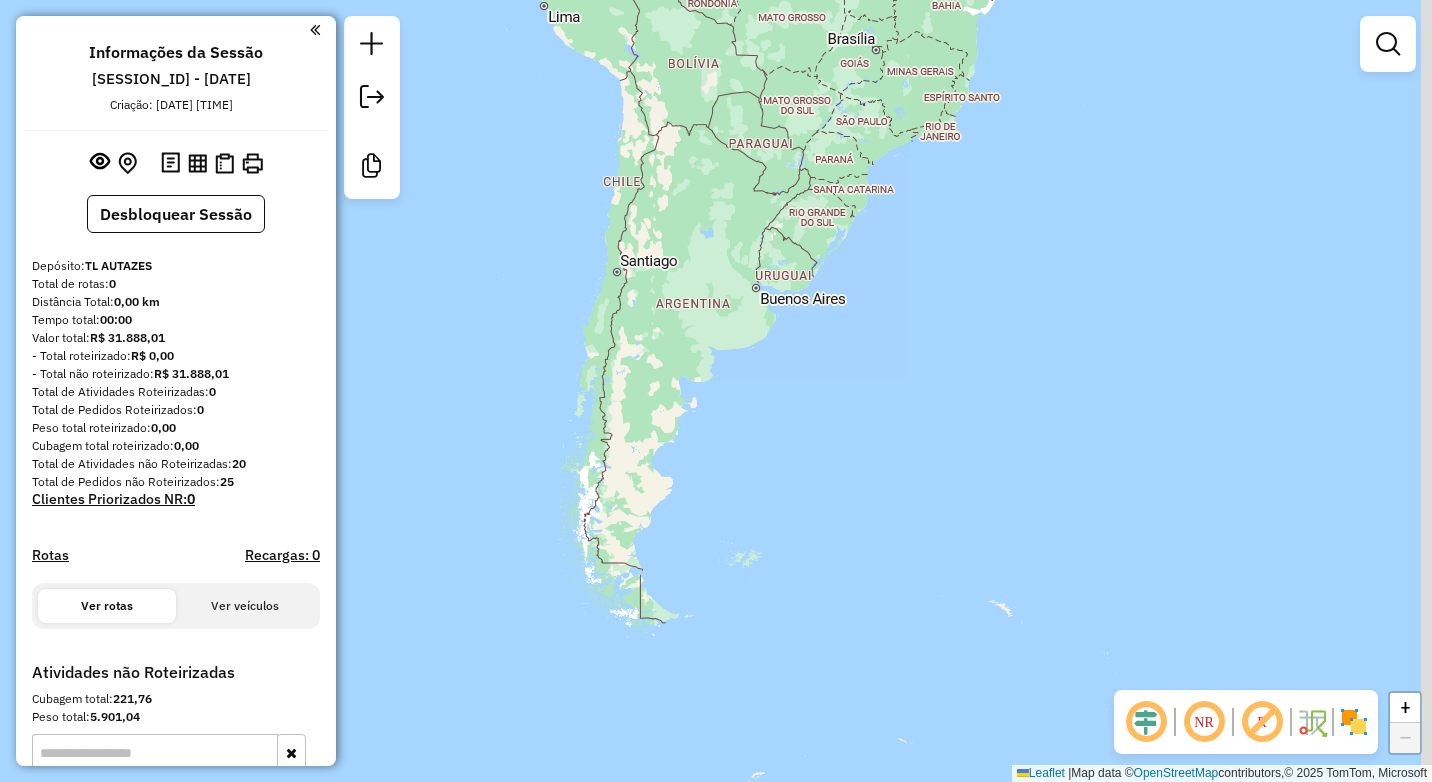 drag, startPoint x: 1000, startPoint y: 193, endPoint x: 881, endPoint y: -62, distance: 281.4001 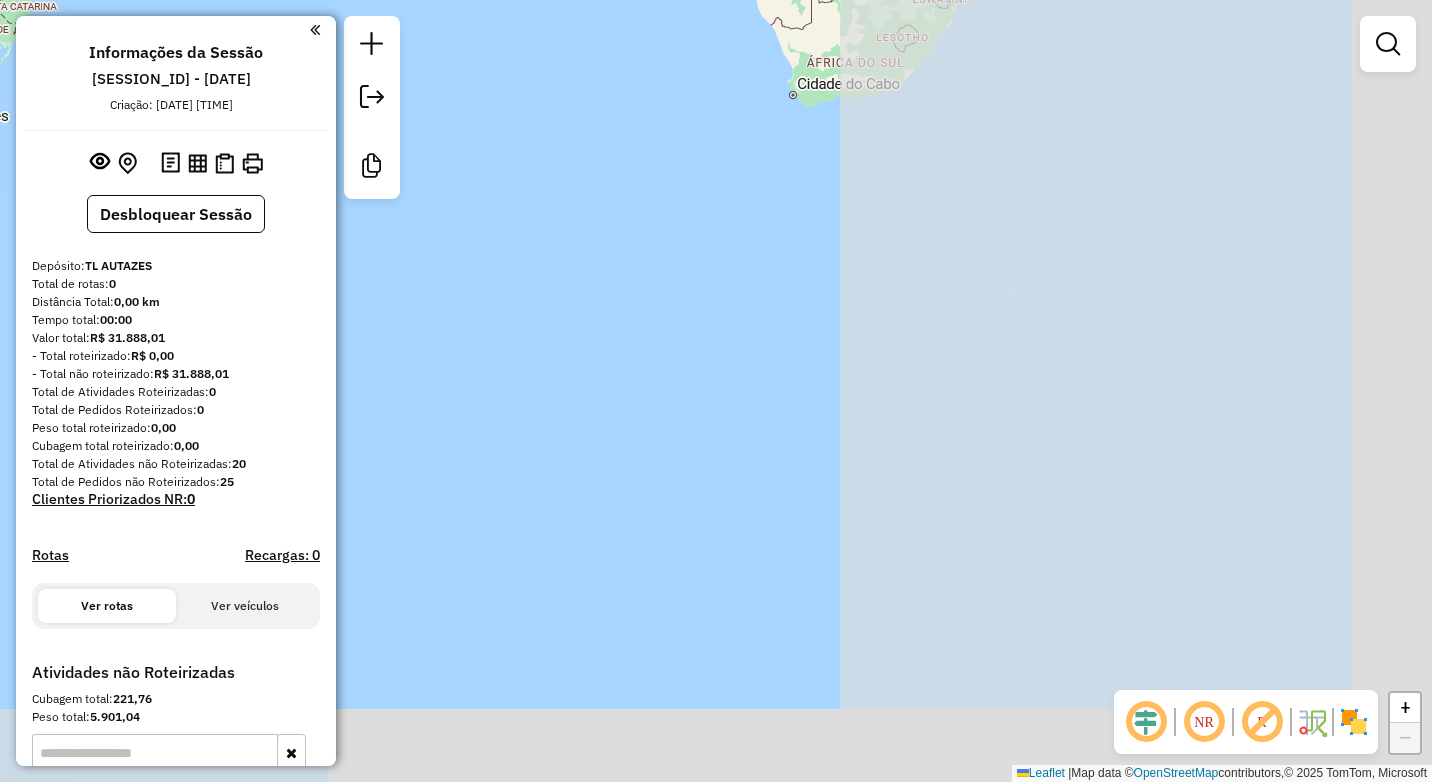 drag, startPoint x: 1142, startPoint y: 389, endPoint x: 367, endPoint y: 230, distance: 791.1422 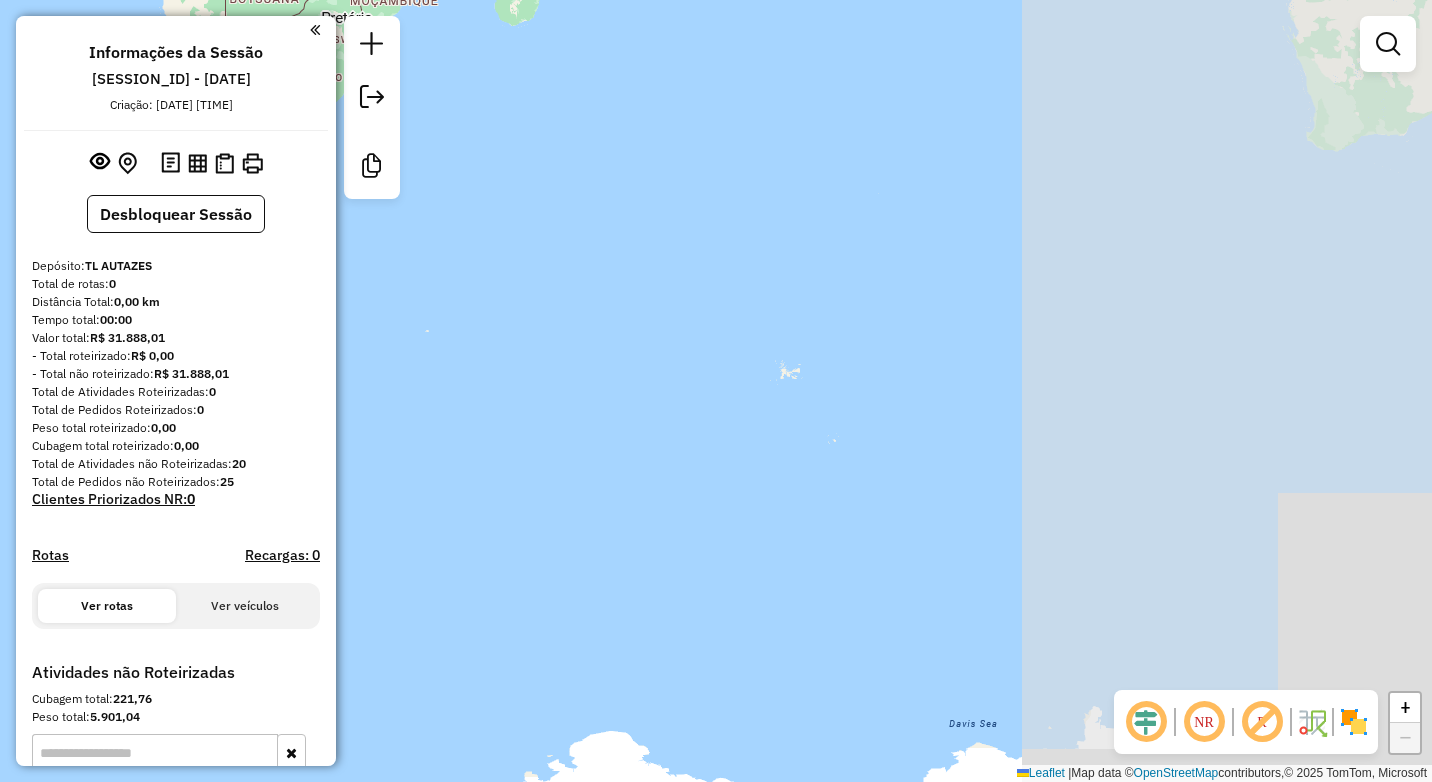 drag, startPoint x: 928, startPoint y: 390, endPoint x: 393, endPoint y: 444, distance: 537.7183 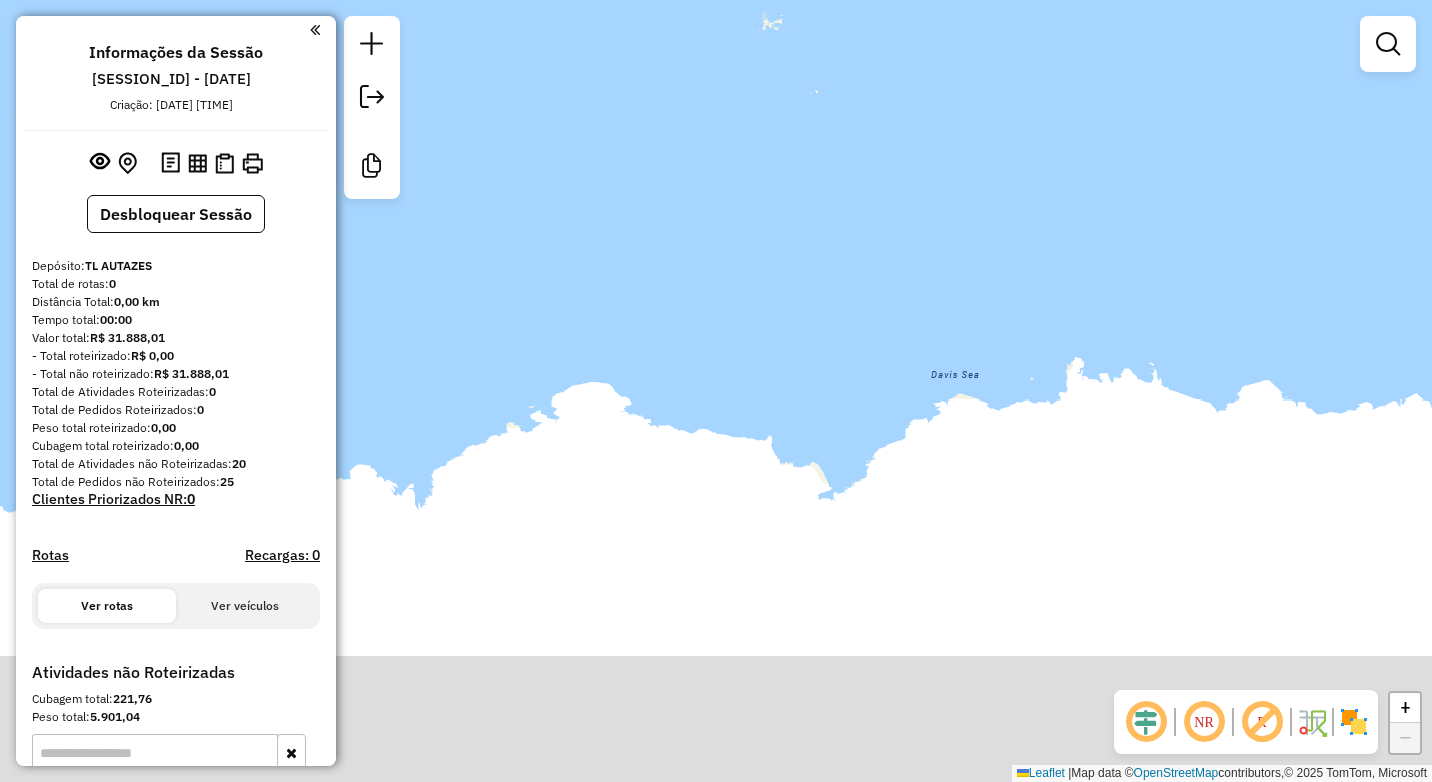 drag, startPoint x: 730, startPoint y: 227, endPoint x: 775, endPoint y: 60, distance: 172.95663 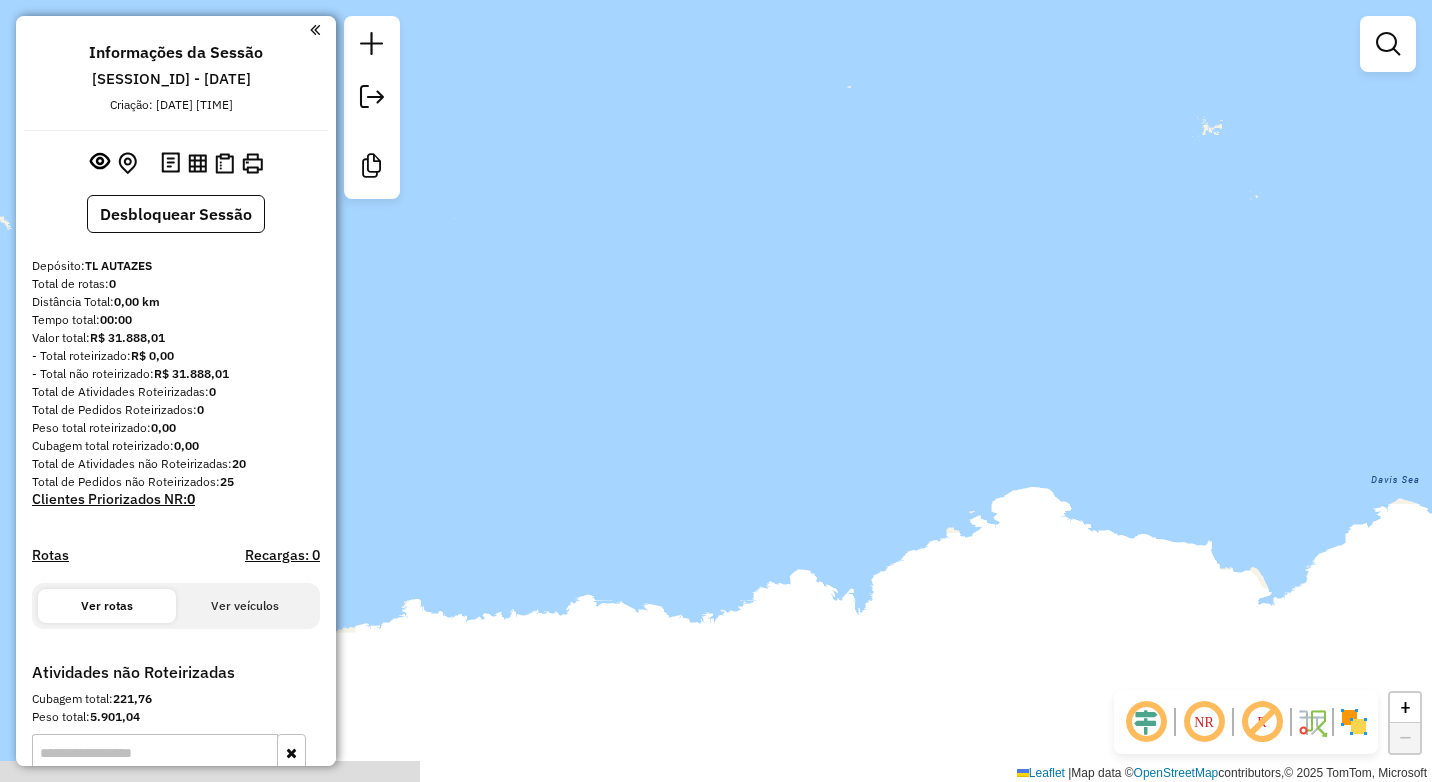 drag, startPoint x: 999, startPoint y: 590, endPoint x: 1431, endPoint y: 781, distance: 472.3399 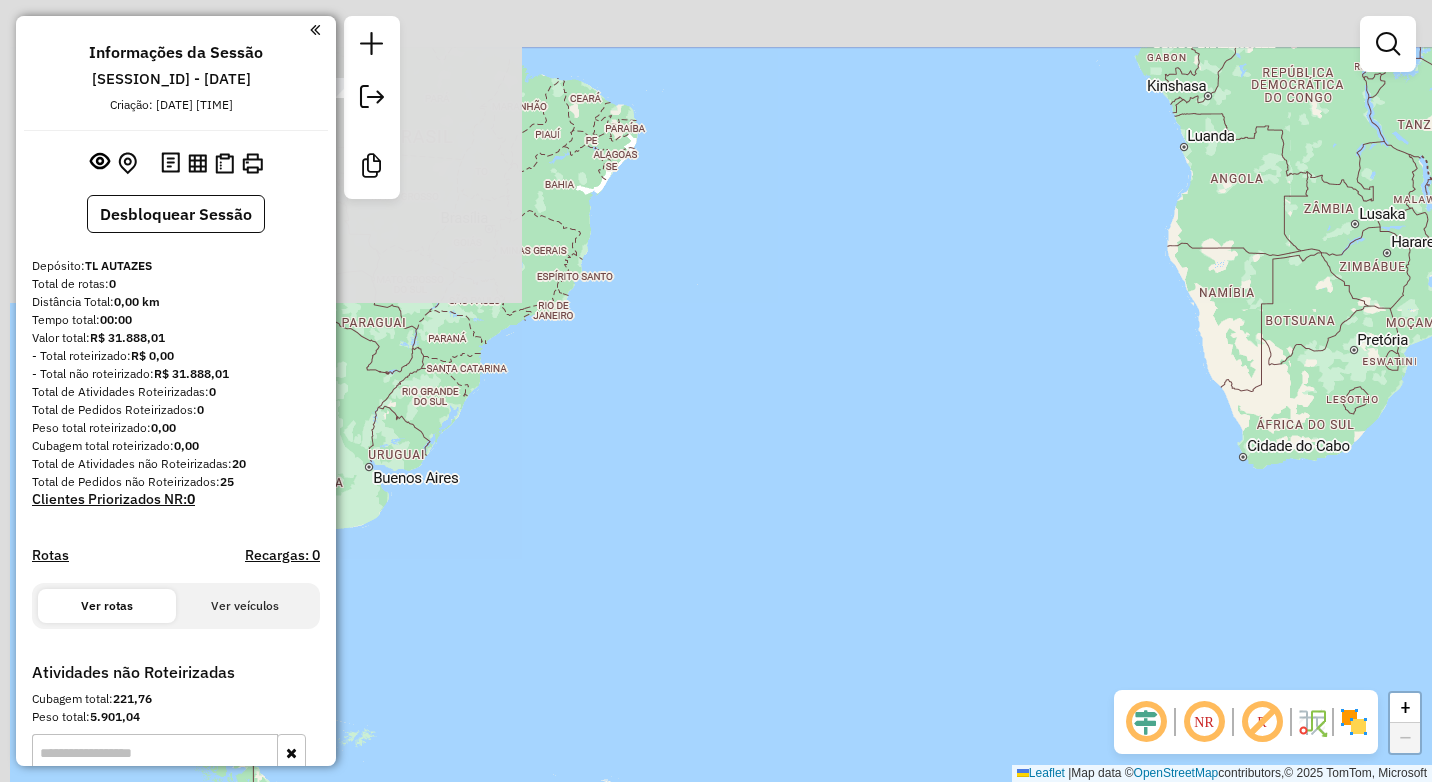 drag, startPoint x: 983, startPoint y: 467, endPoint x: 1063, endPoint y: 657, distance: 206.15529 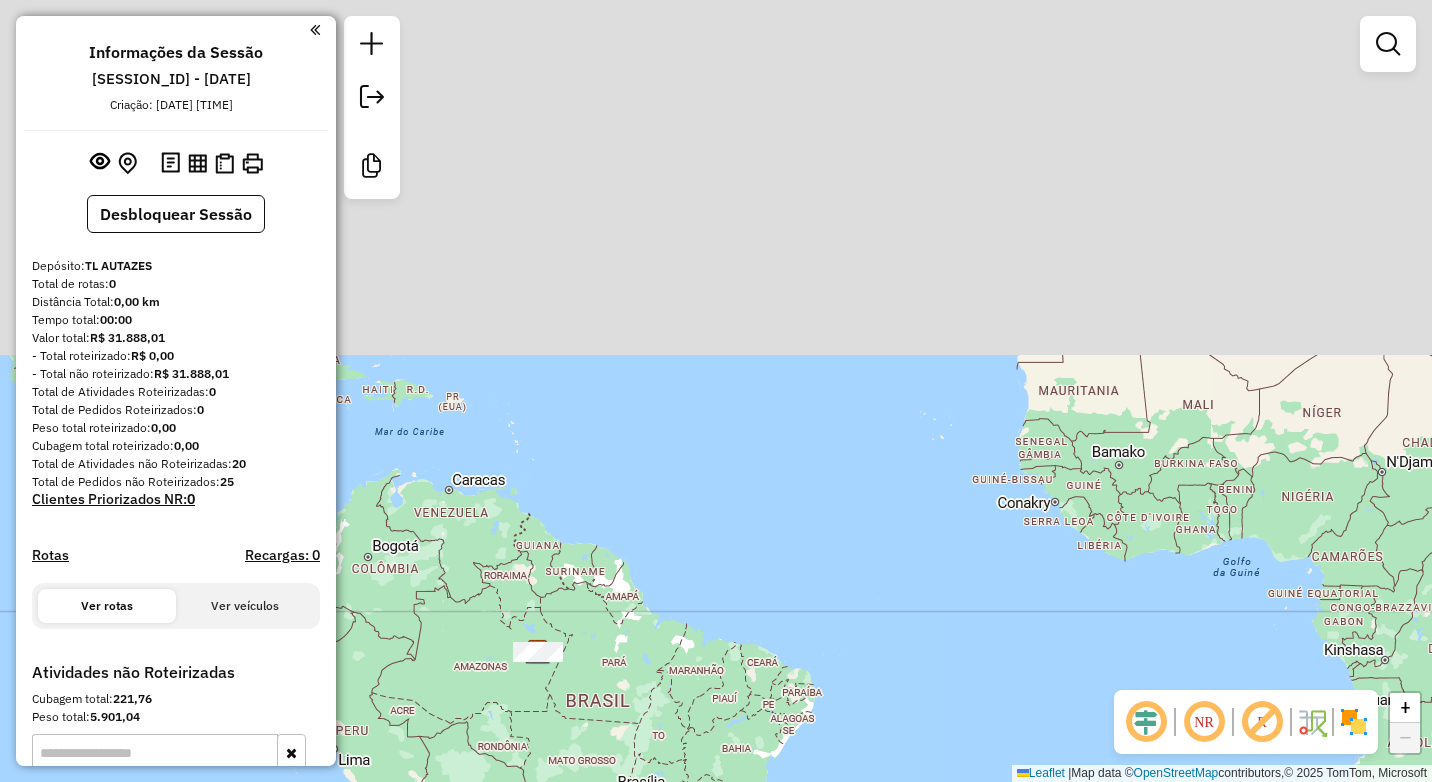 drag, startPoint x: 1038, startPoint y: 142, endPoint x: 911, endPoint y: 341, distance: 236.07202 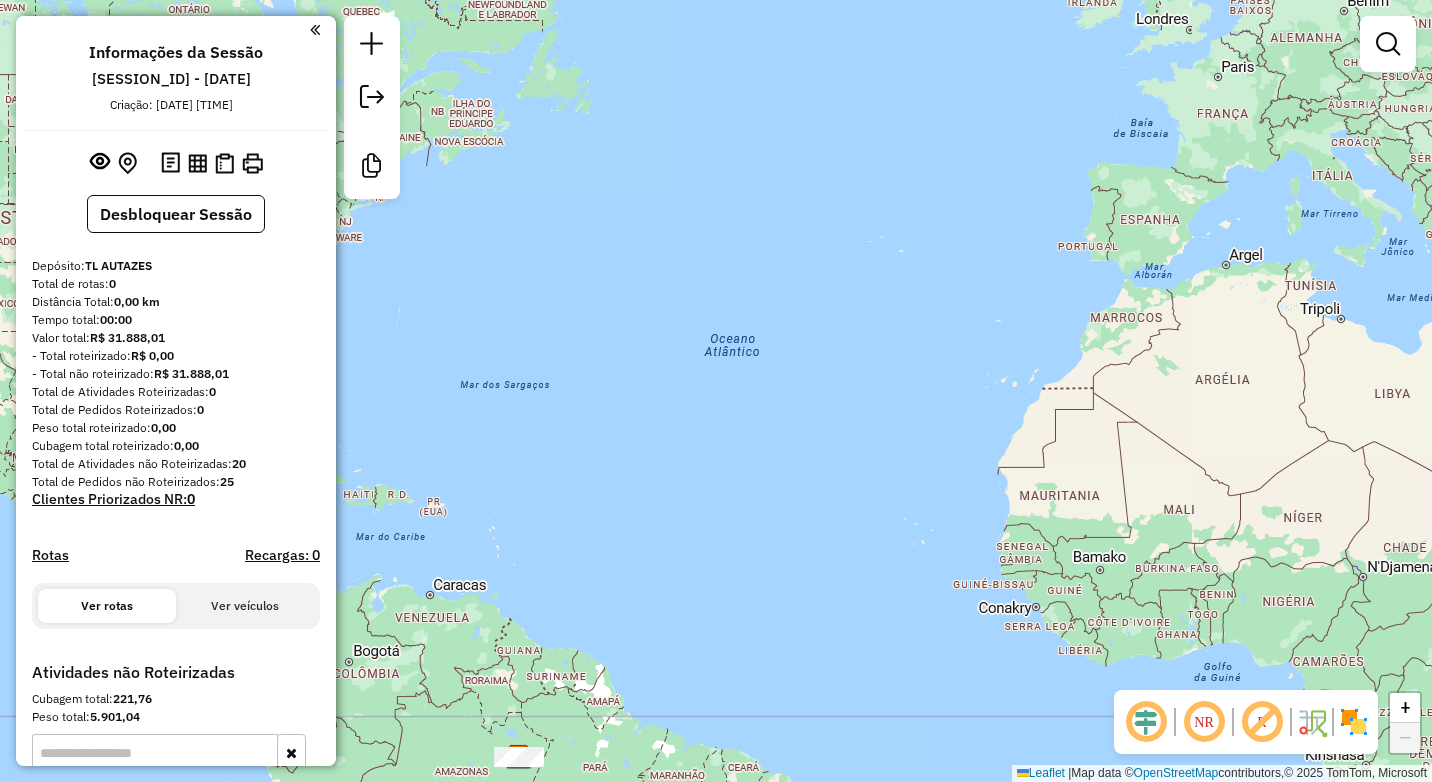 drag, startPoint x: 875, startPoint y: 362, endPoint x: 784, endPoint y: 567, distance: 224.29 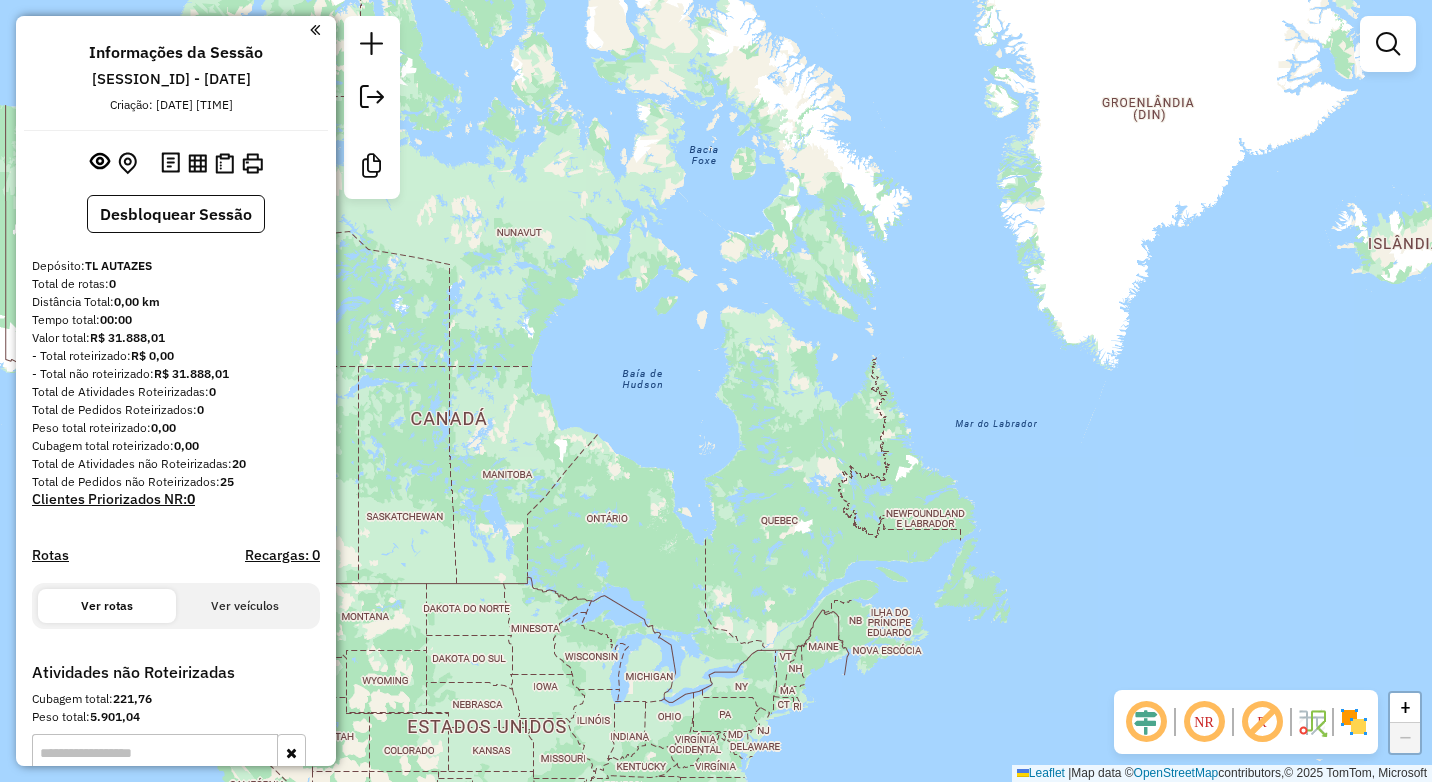 drag, startPoint x: 915, startPoint y: 270, endPoint x: 940, endPoint y: 285, distance: 29.15476 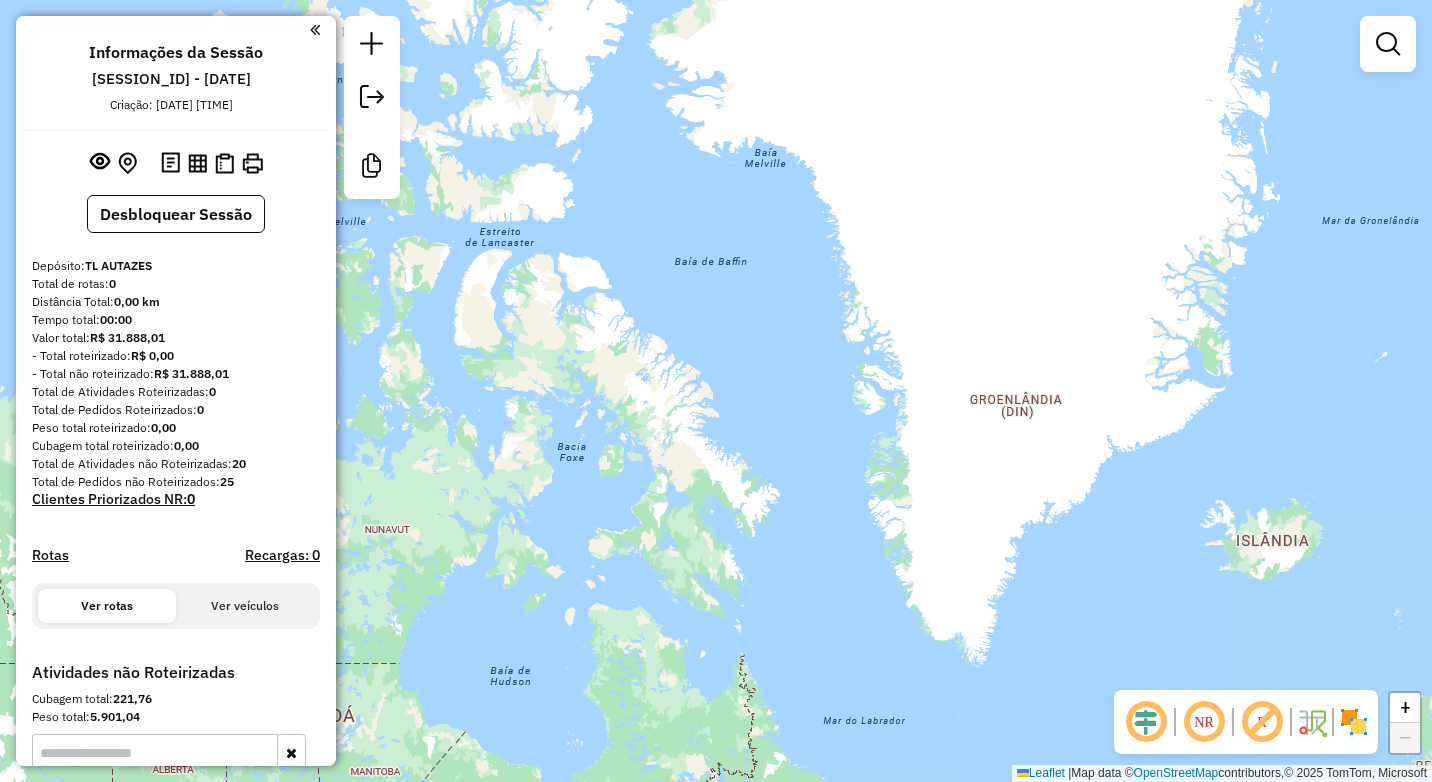 drag, startPoint x: 930, startPoint y: 293, endPoint x: 541, endPoint y: 469, distance: 426.96252 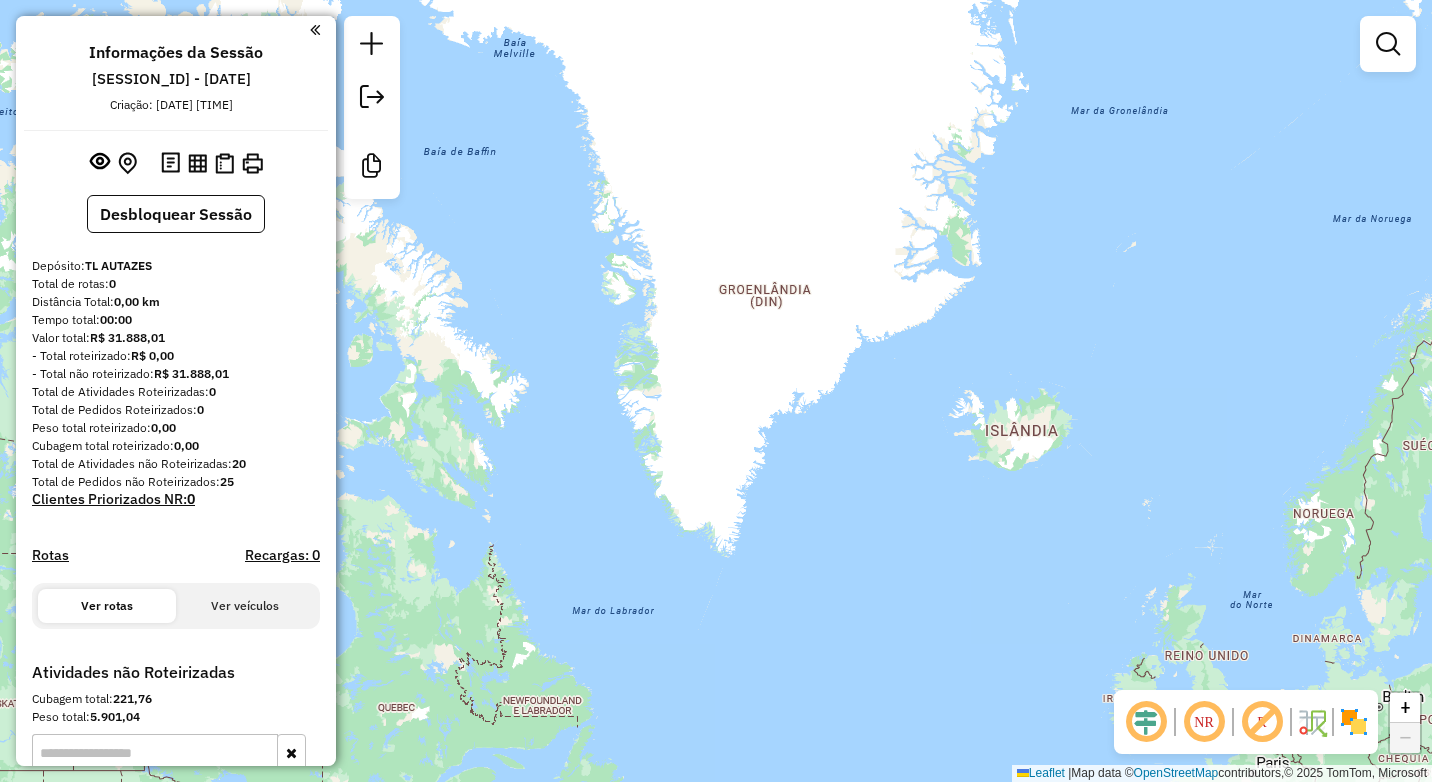 drag, startPoint x: 736, startPoint y: 441, endPoint x: 864, endPoint y: -74, distance: 530.66846 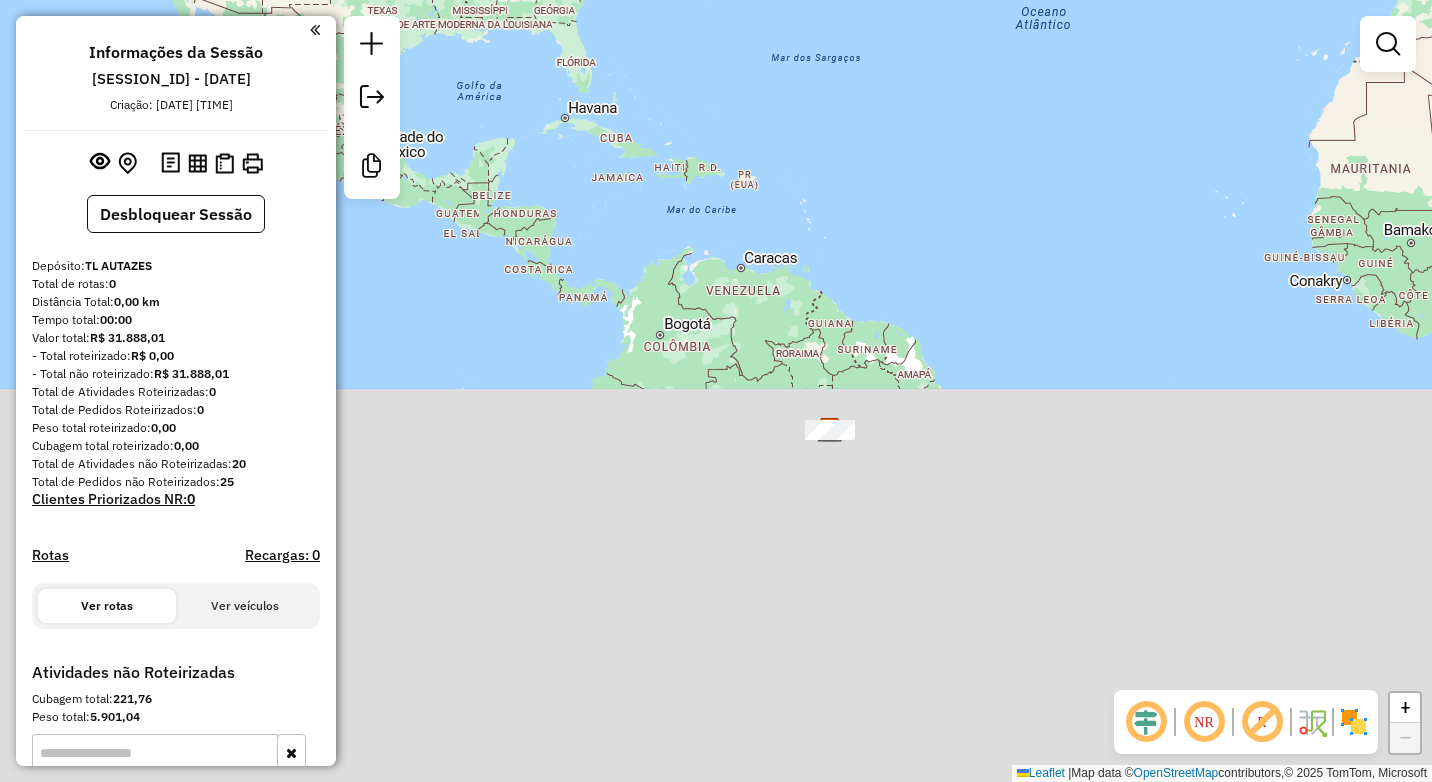 drag, startPoint x: 722, startPoint y: 578, endPoint x: 853, endPoint y: 126, distance: 470.60068 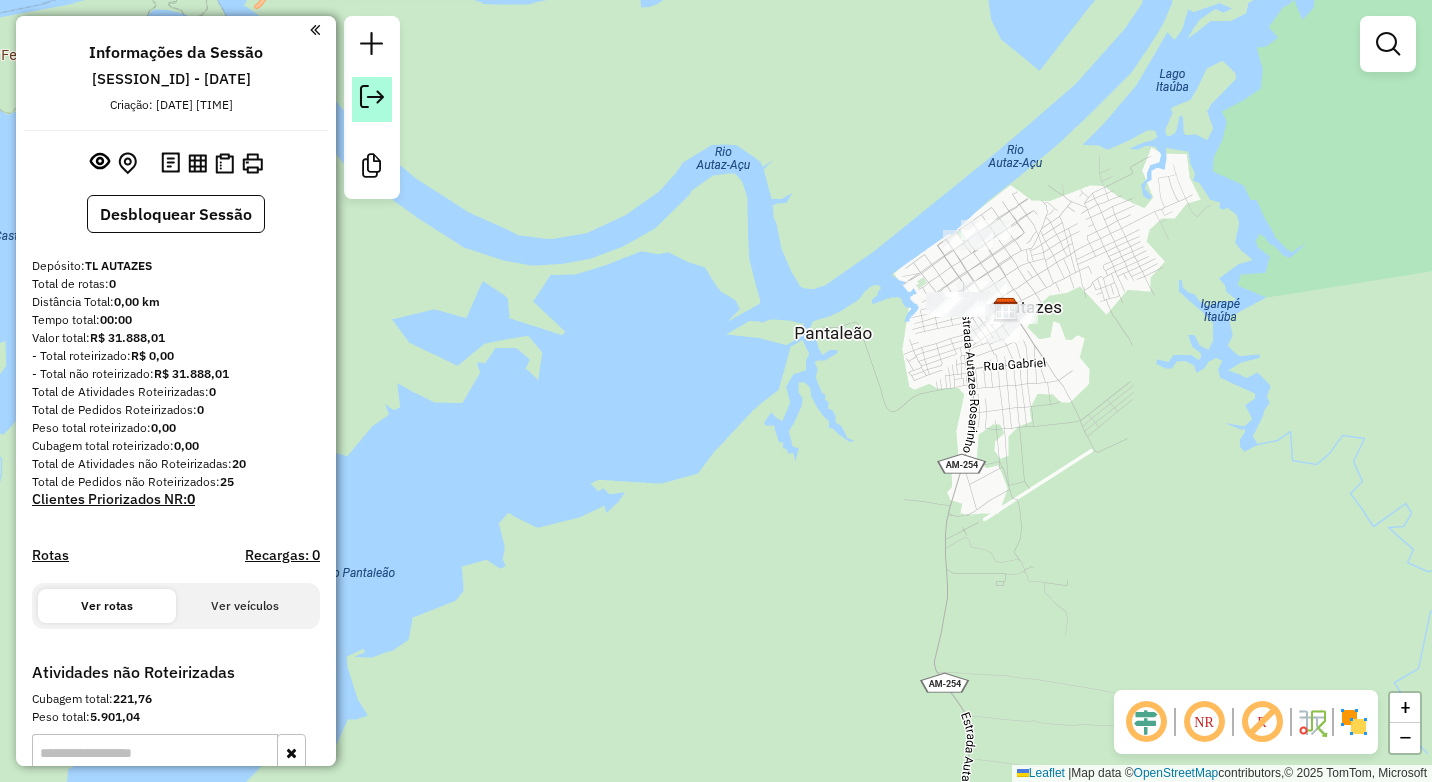 click 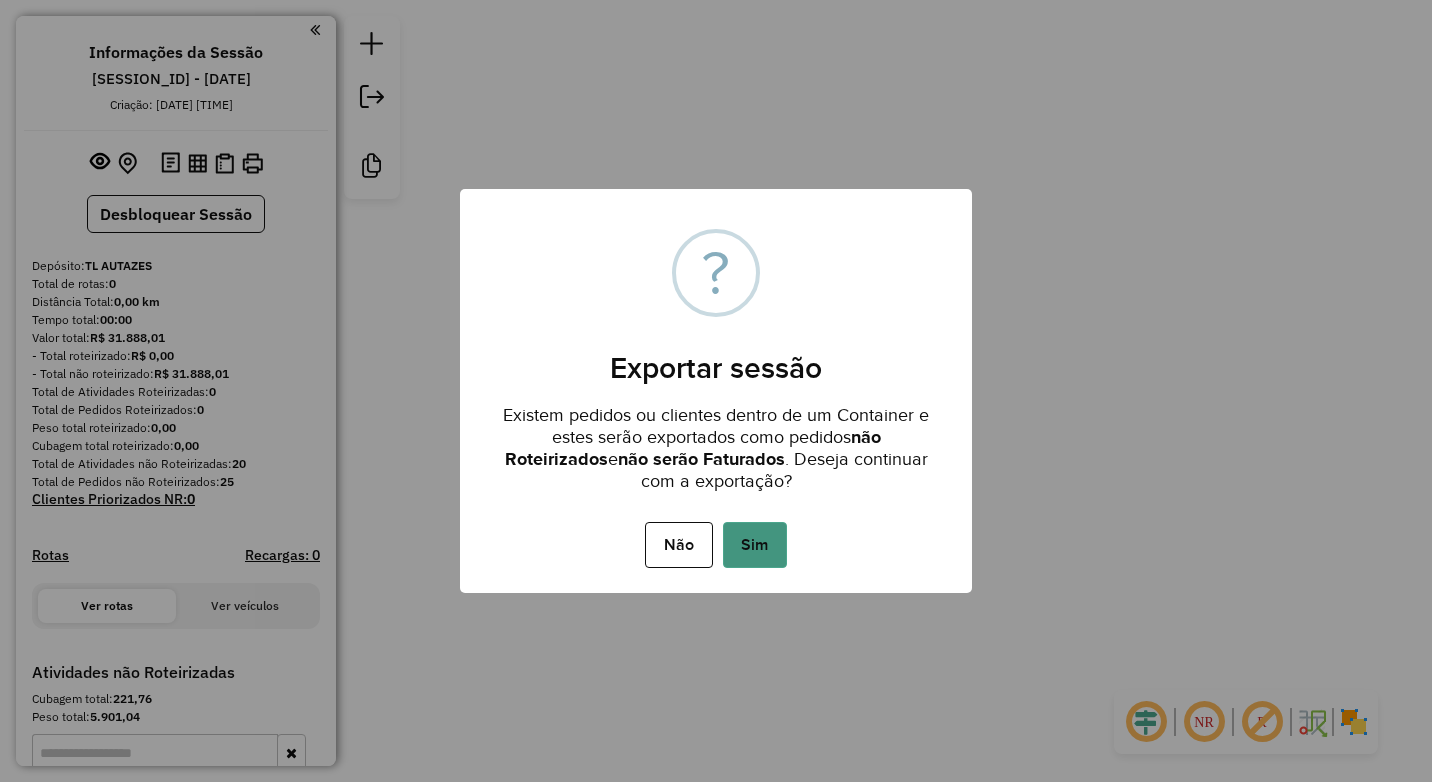 click on "Sim" at bounding box center (755, 545) 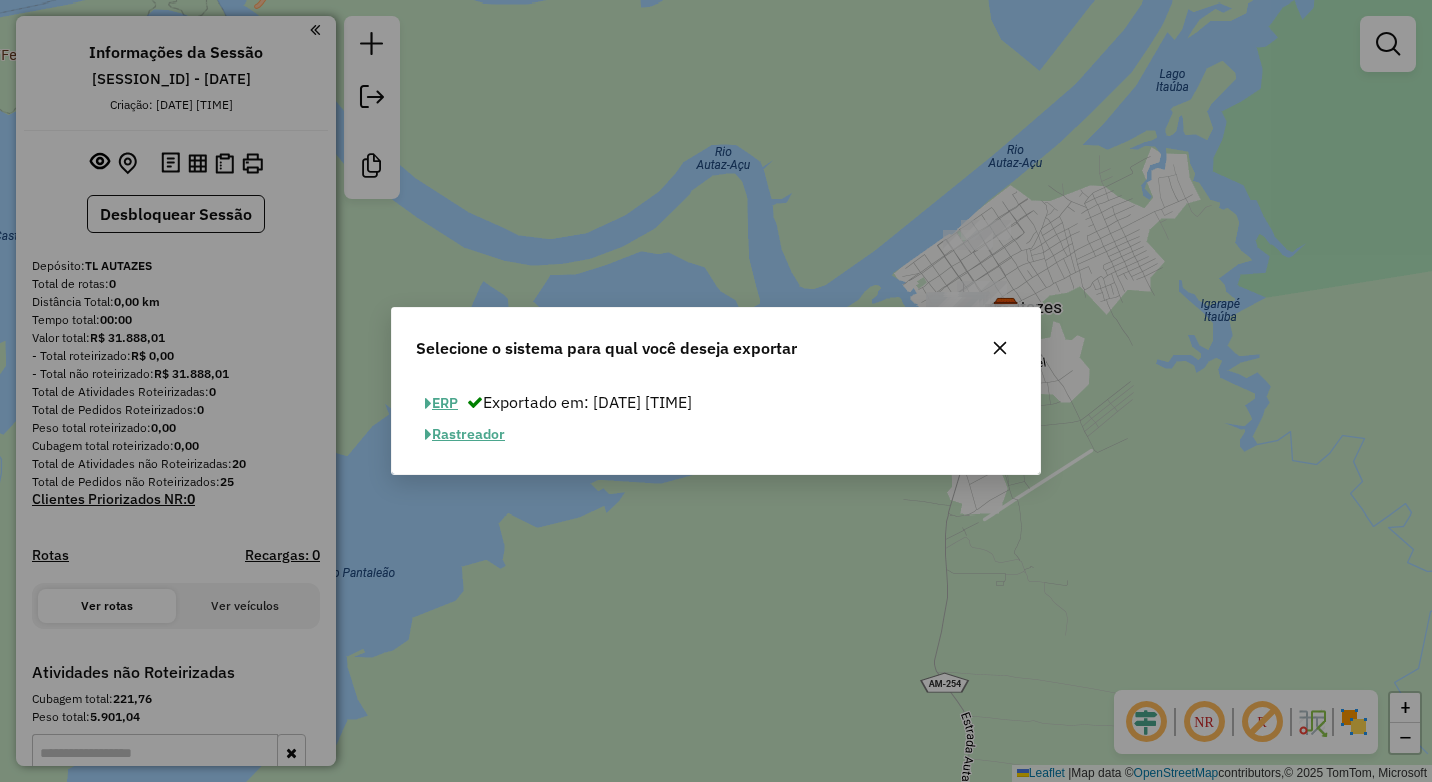 click on "ERP" 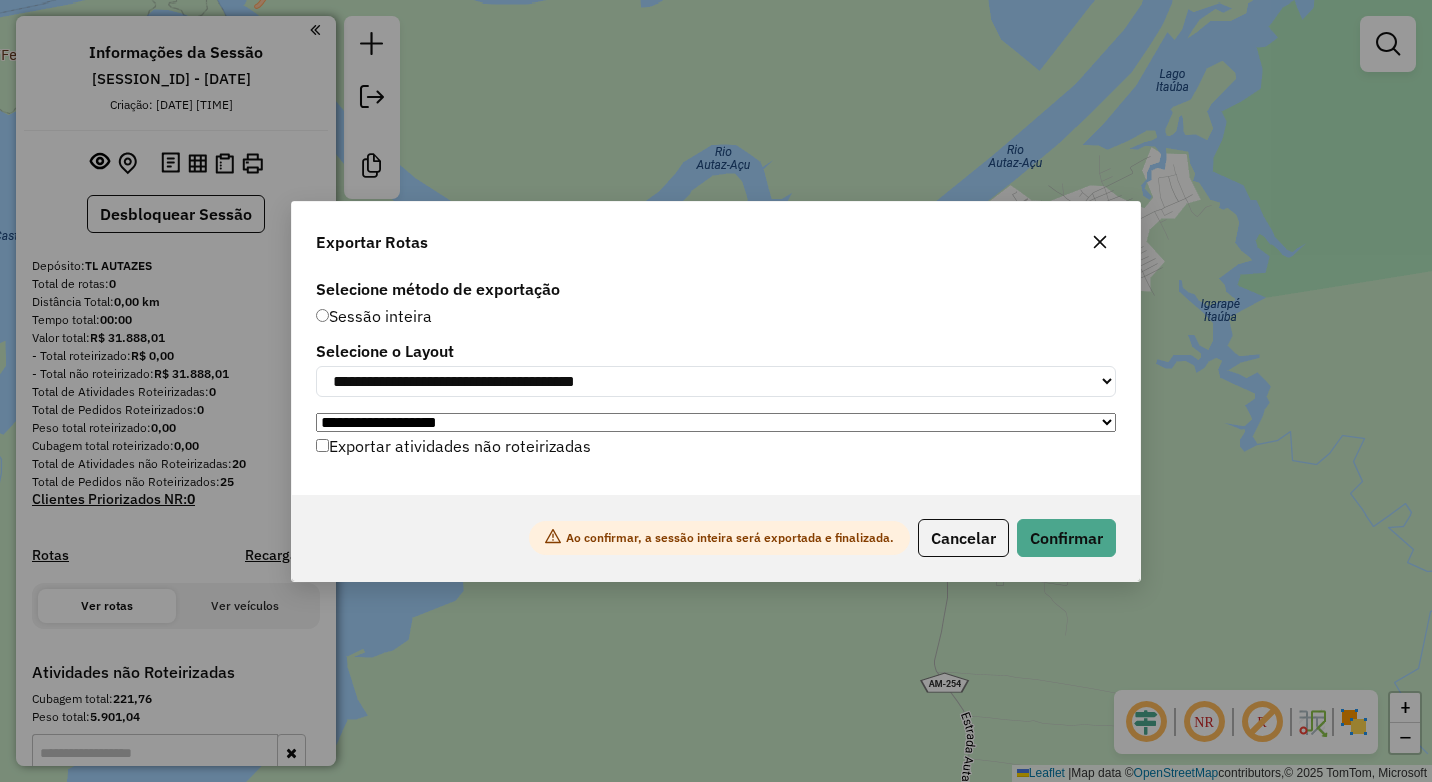click on "**********" 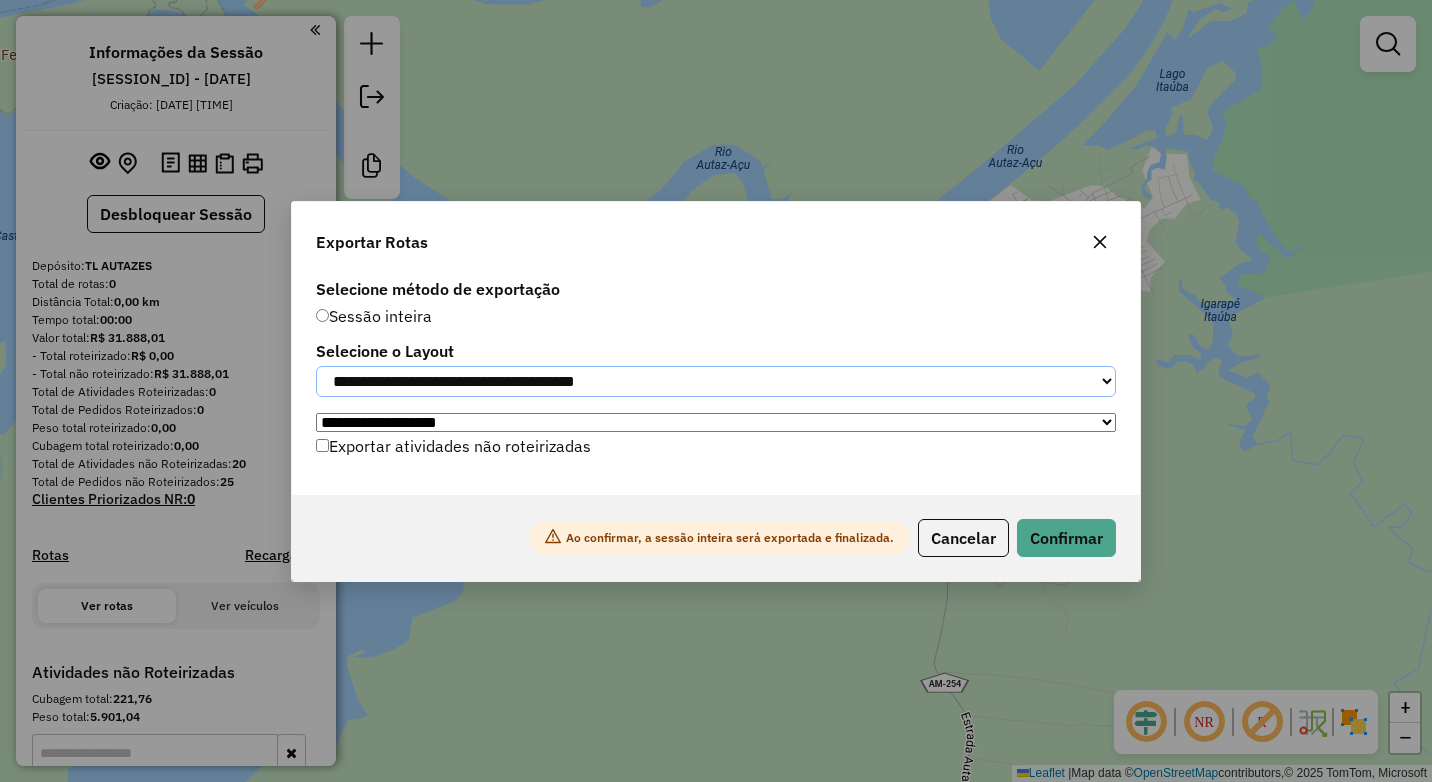 click on "**********" 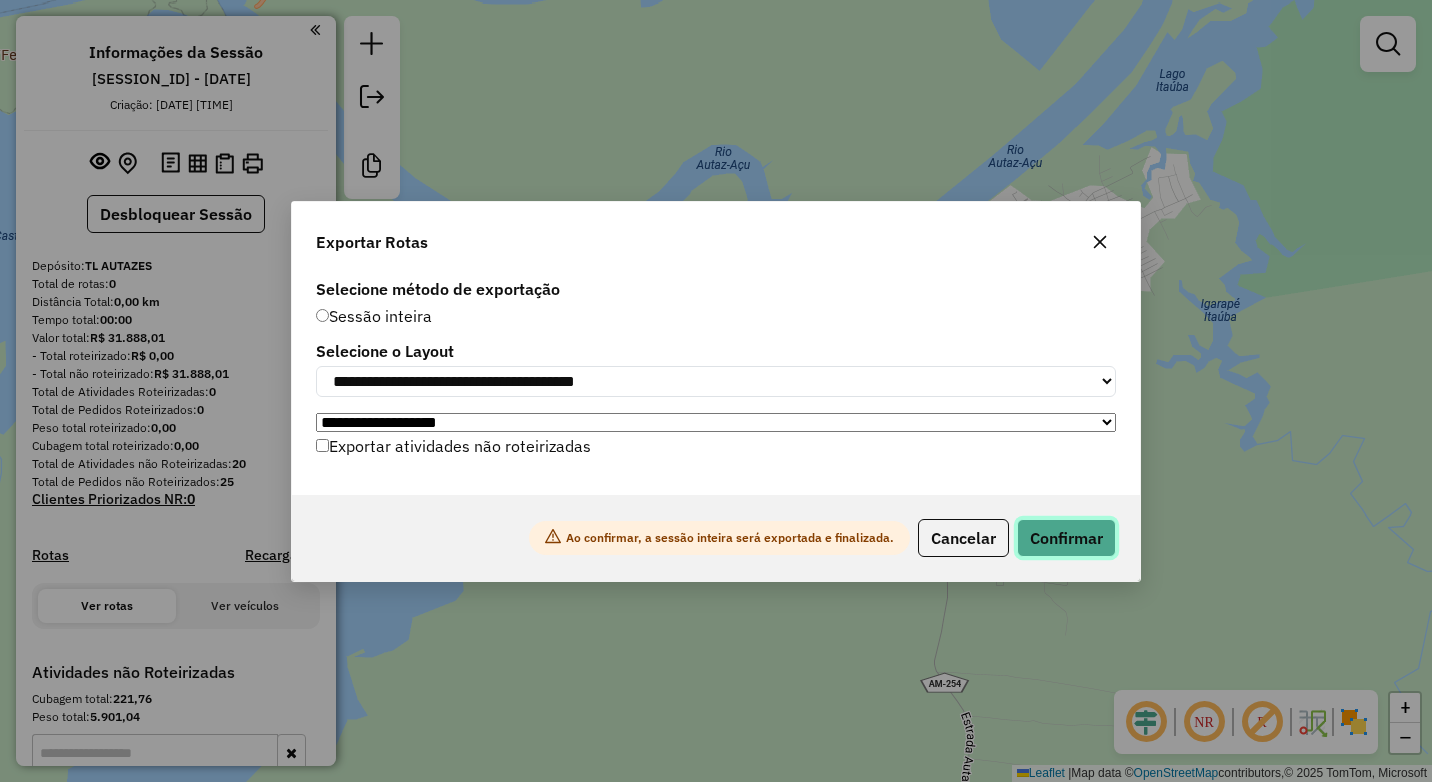 click on "Confirmar" 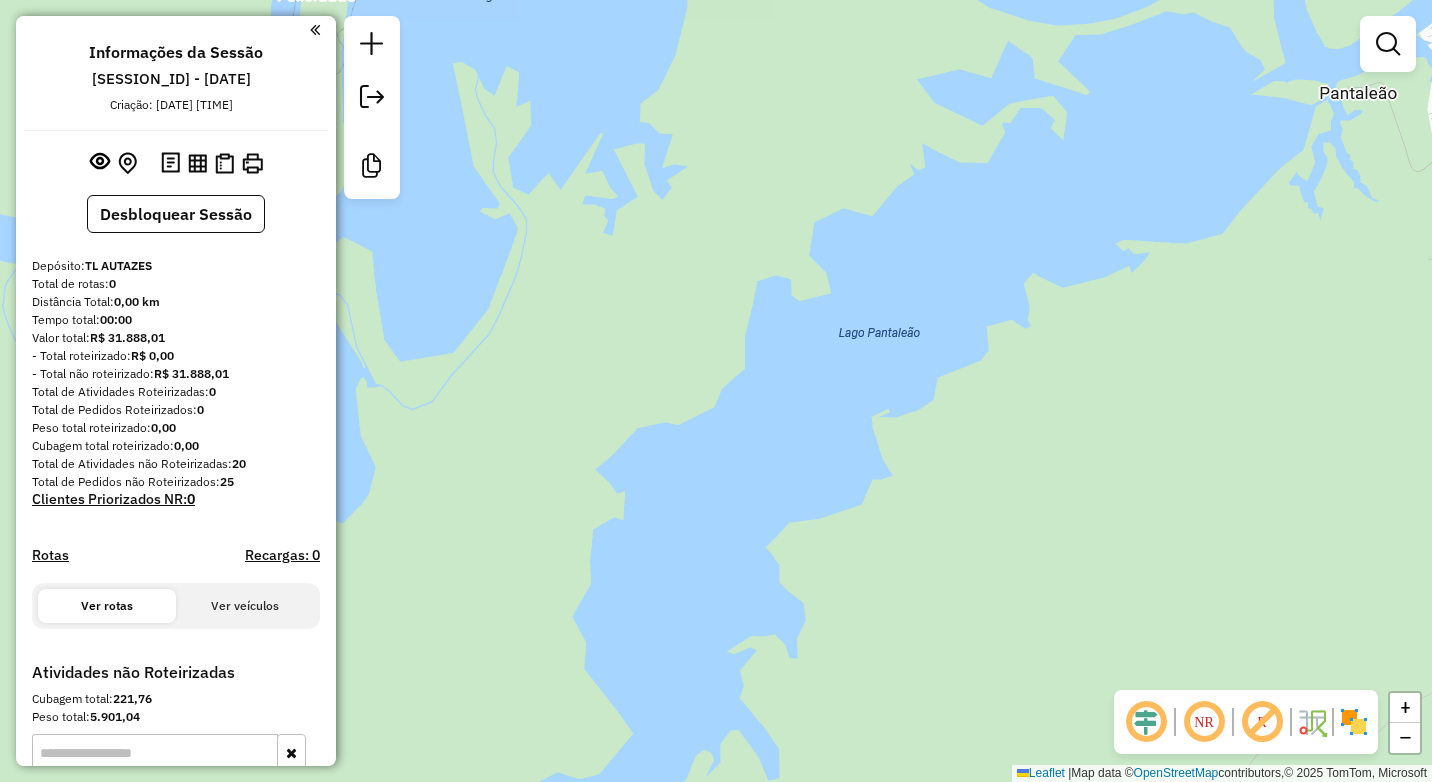 drag, startPoint x: 643, startPoint y: 334, endPoint x: 616, endPoint y: 315, distance: 33.01515 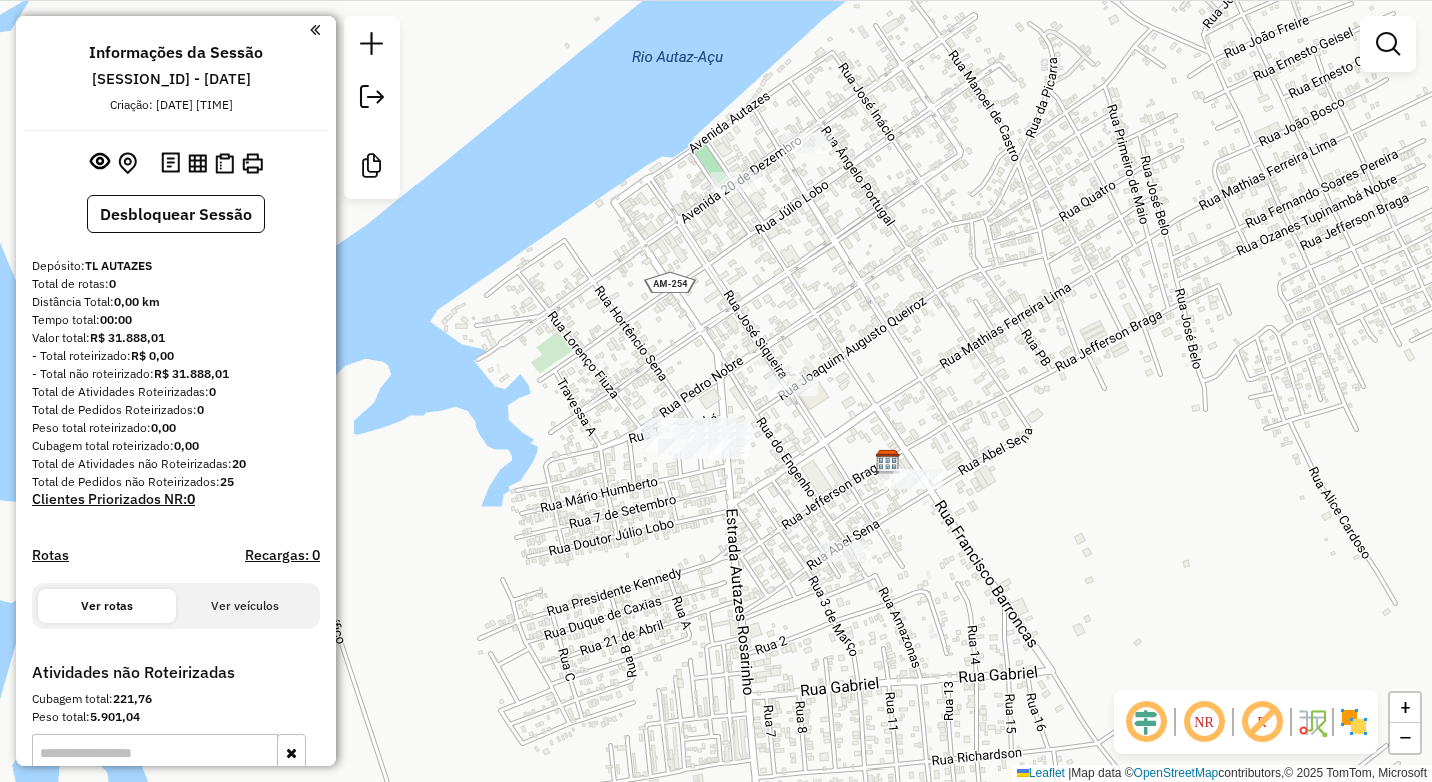 drag, startPoint x: 862, startPoint y: 251, endPoint x: 911, endPoint y: 342, distance: 103.35376 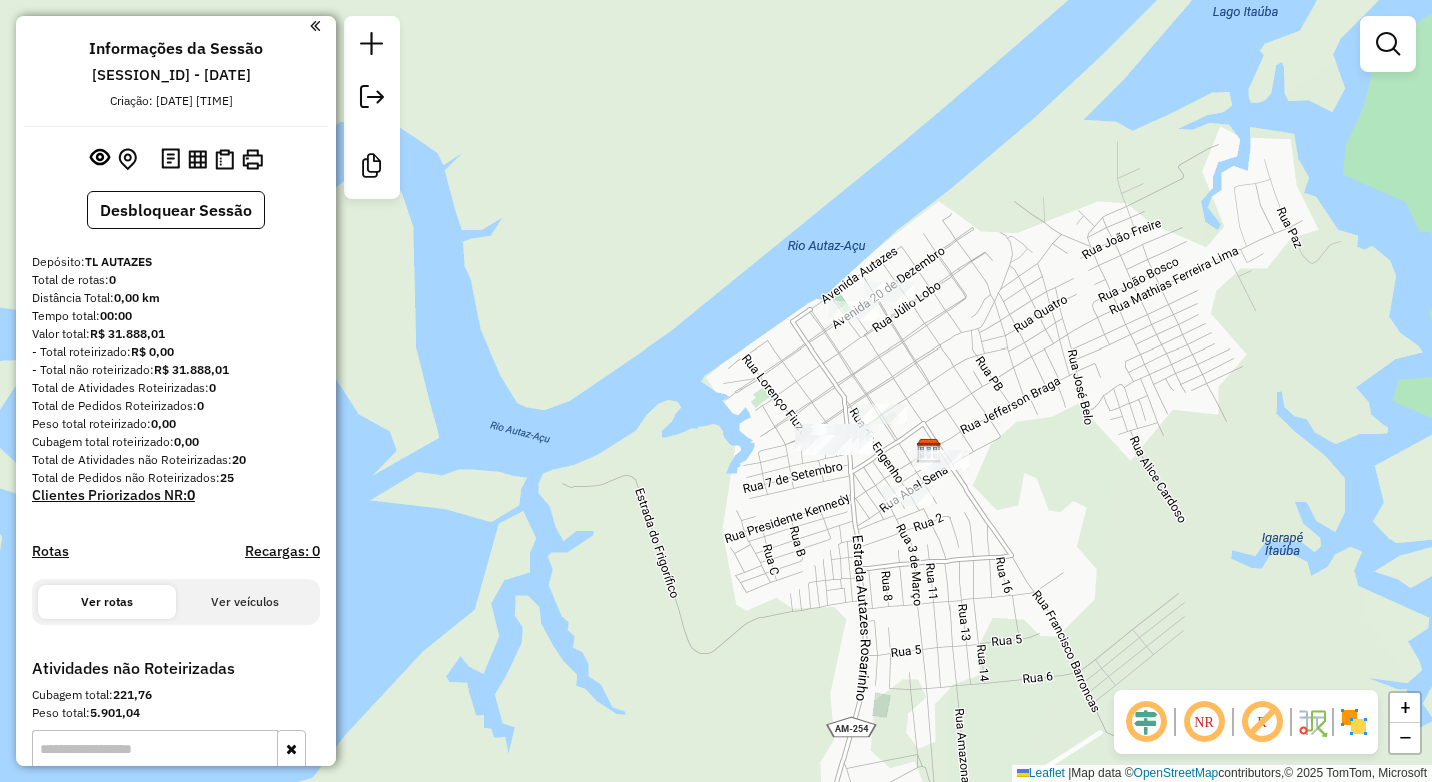 scroll, scrollTop: 0, scrollLeft: 0, axis: both 